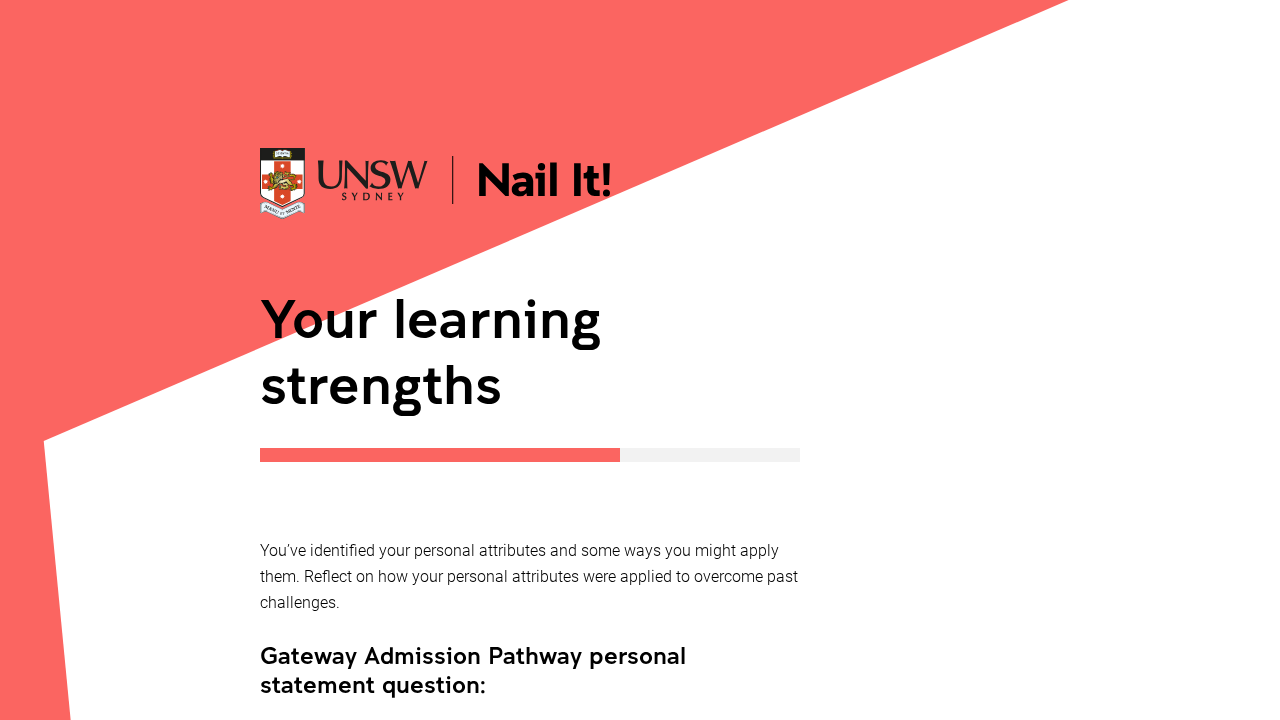 scroll, scrollTop: 1107, scrollLeft: 0, axis: vertical 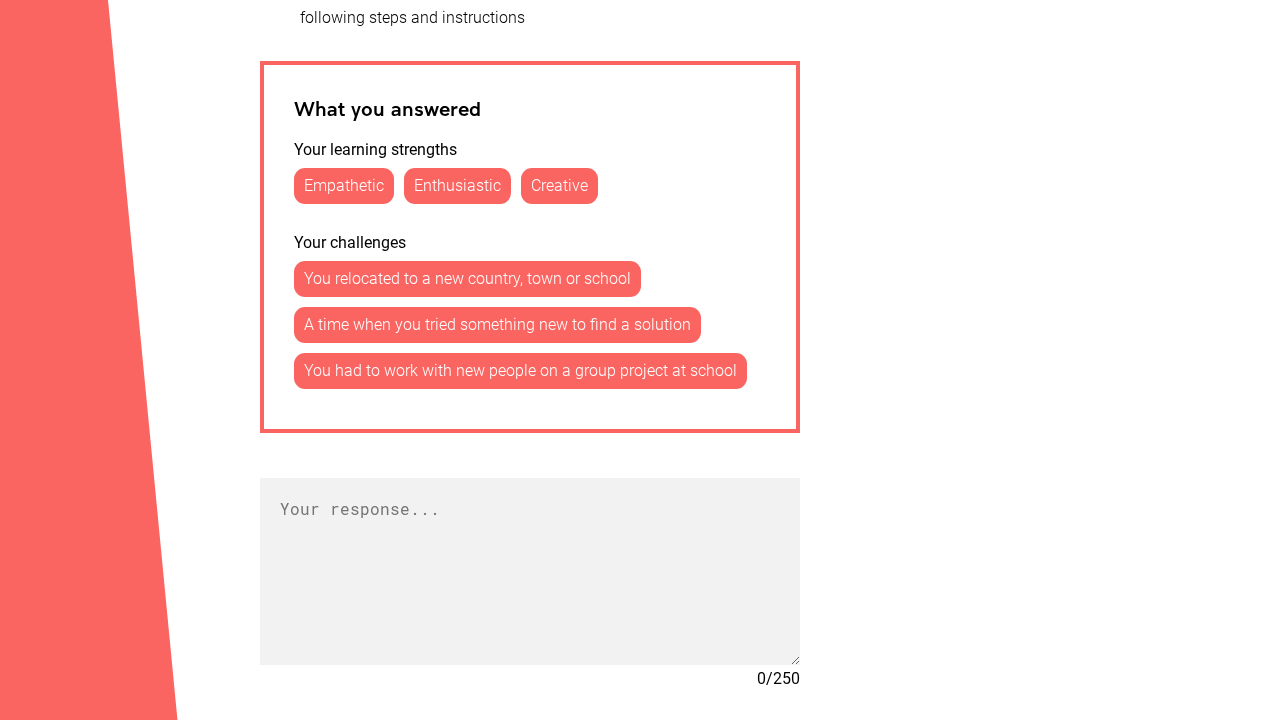 click on "Empathetic" at bounding box center [344, 186] 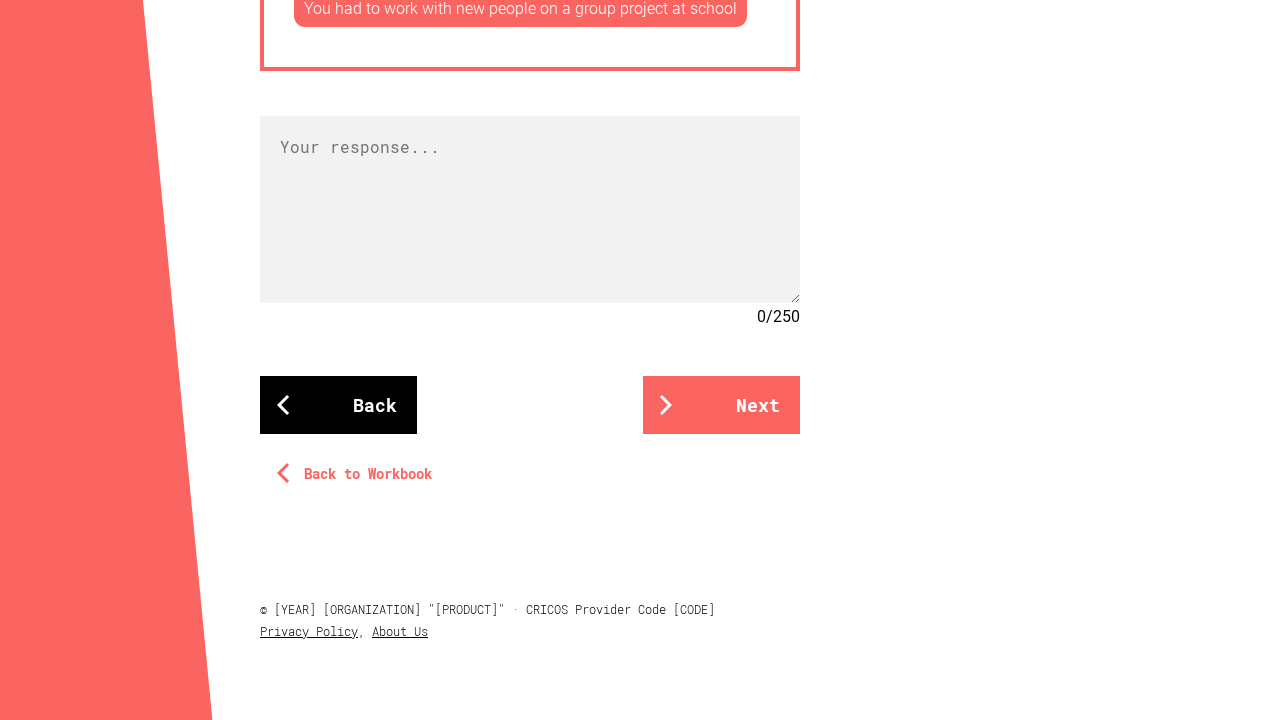 click on "Back" at bounding box center [338, 405] 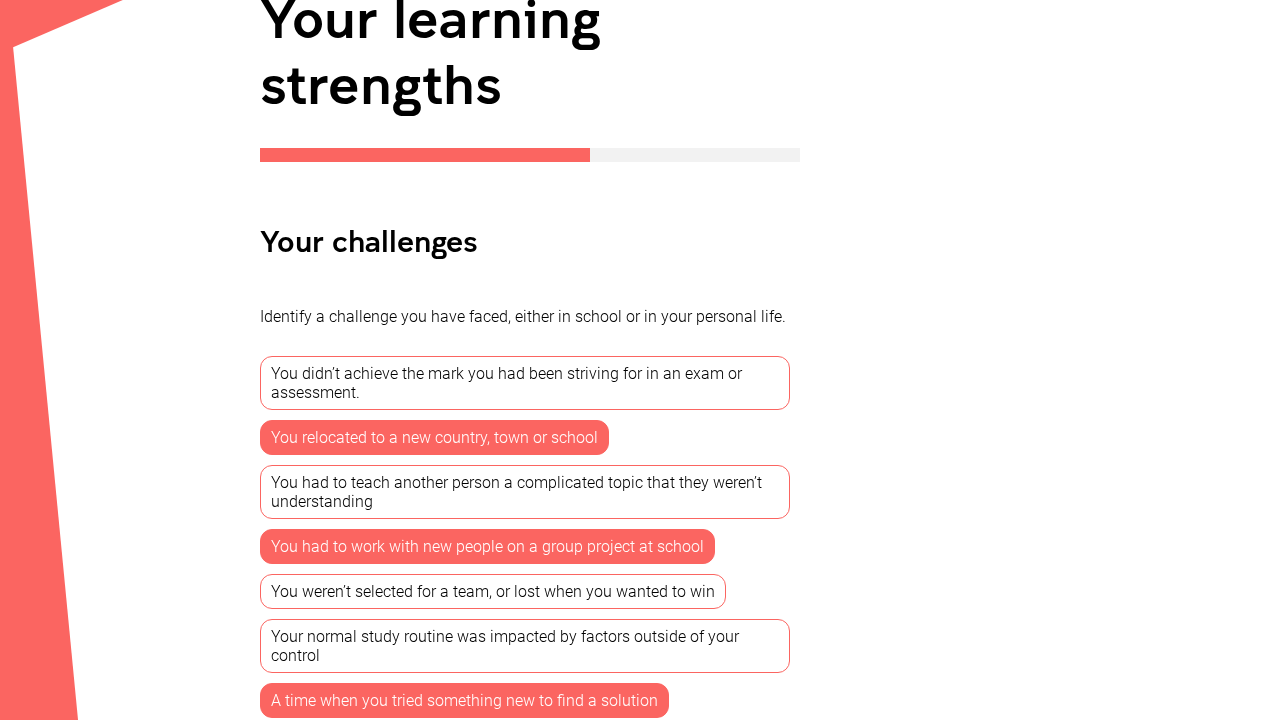 scroll, scrollTop: 703, scrollLeft: 0, axis: vertical 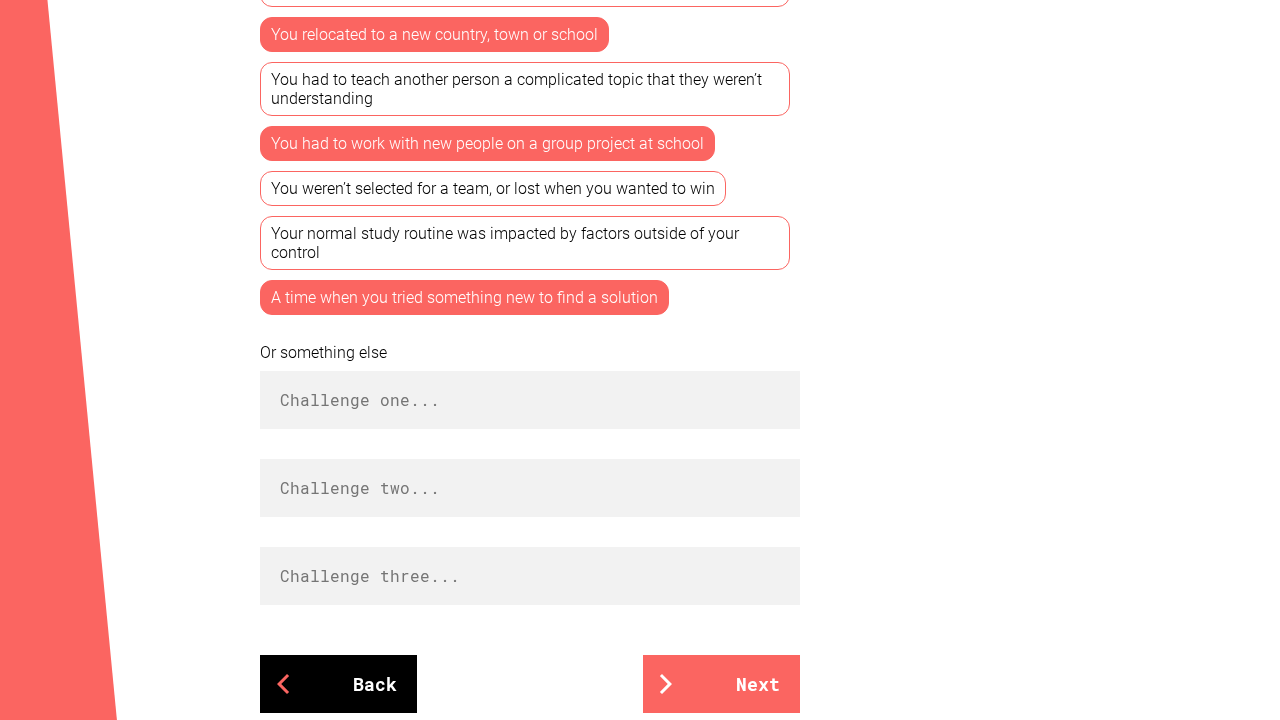 click on "Back" at bounding box center [338, 684] 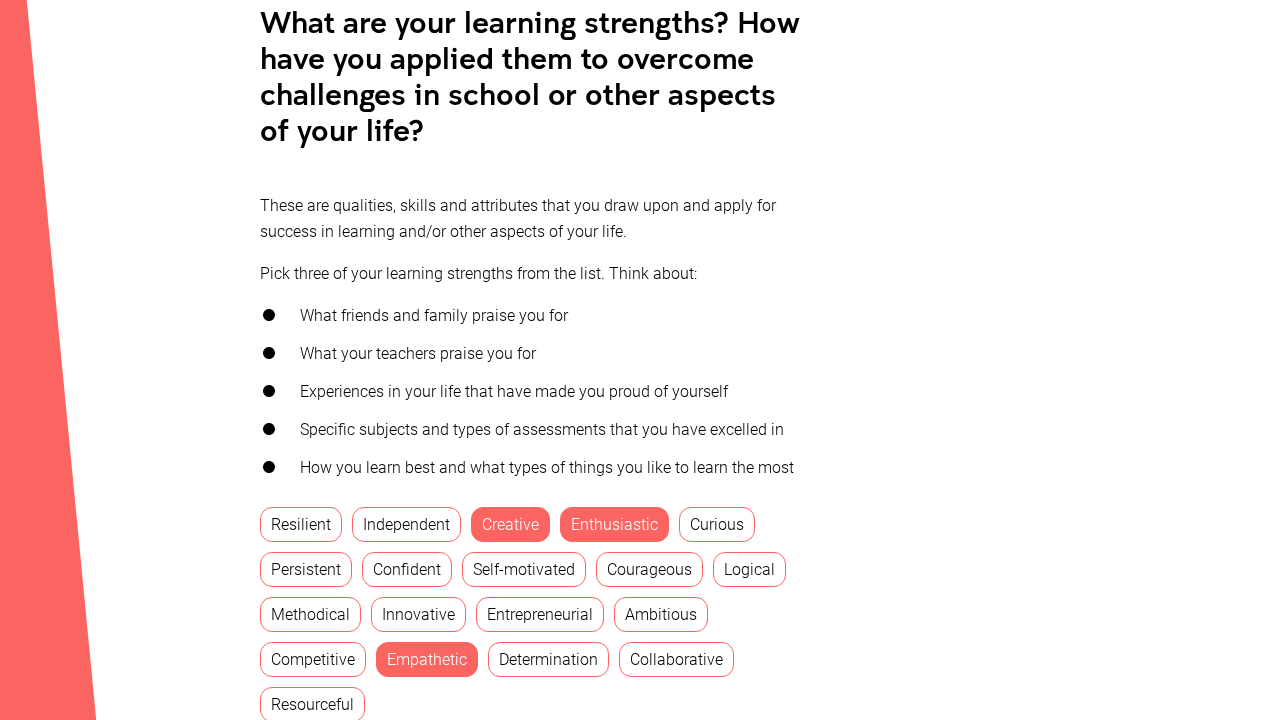scroll, scrollTop: 710, scrollLeft: 0, axis: vertical 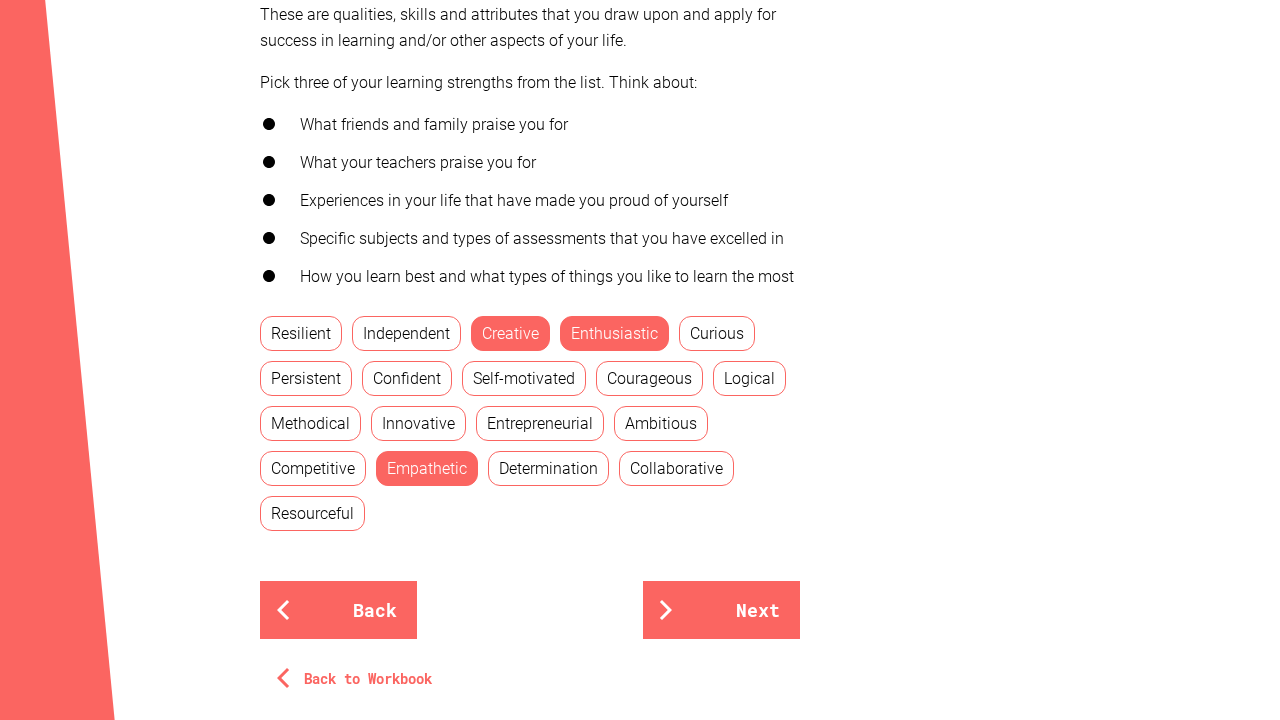 click on "Empathetic" at bounding box center [427, 468] 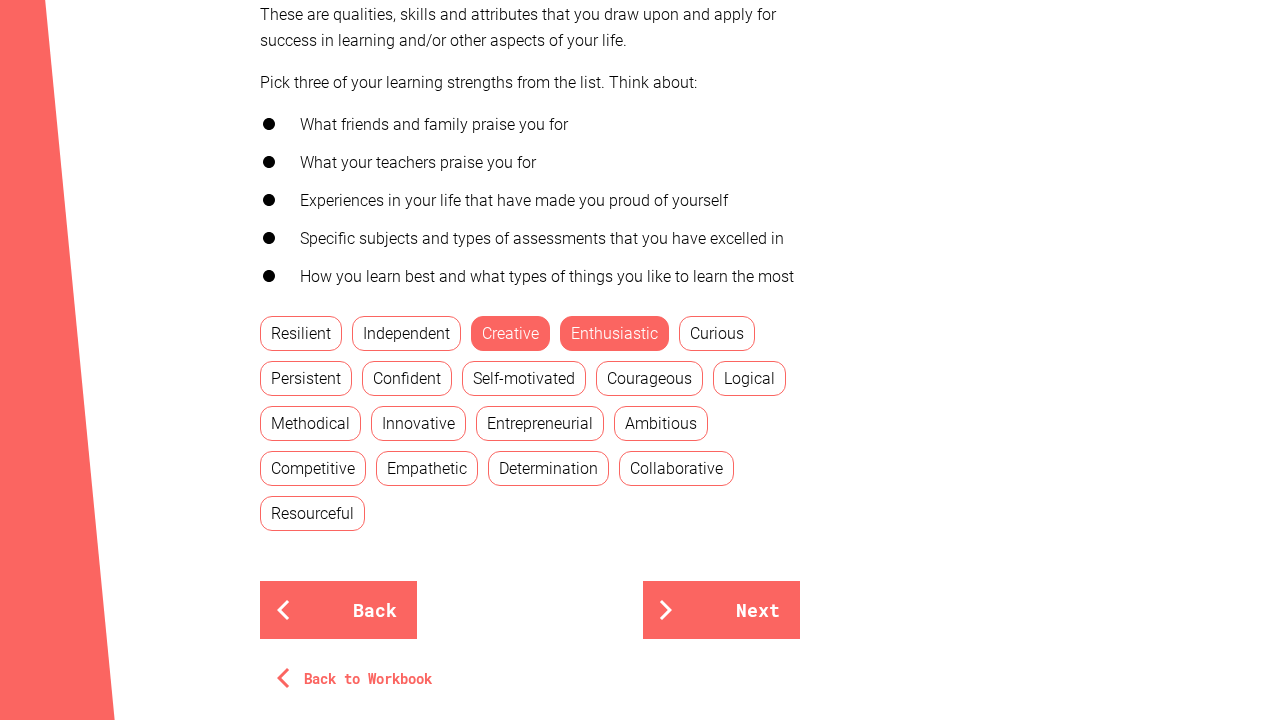 click on "Creative" at bounding box center (510, 333) 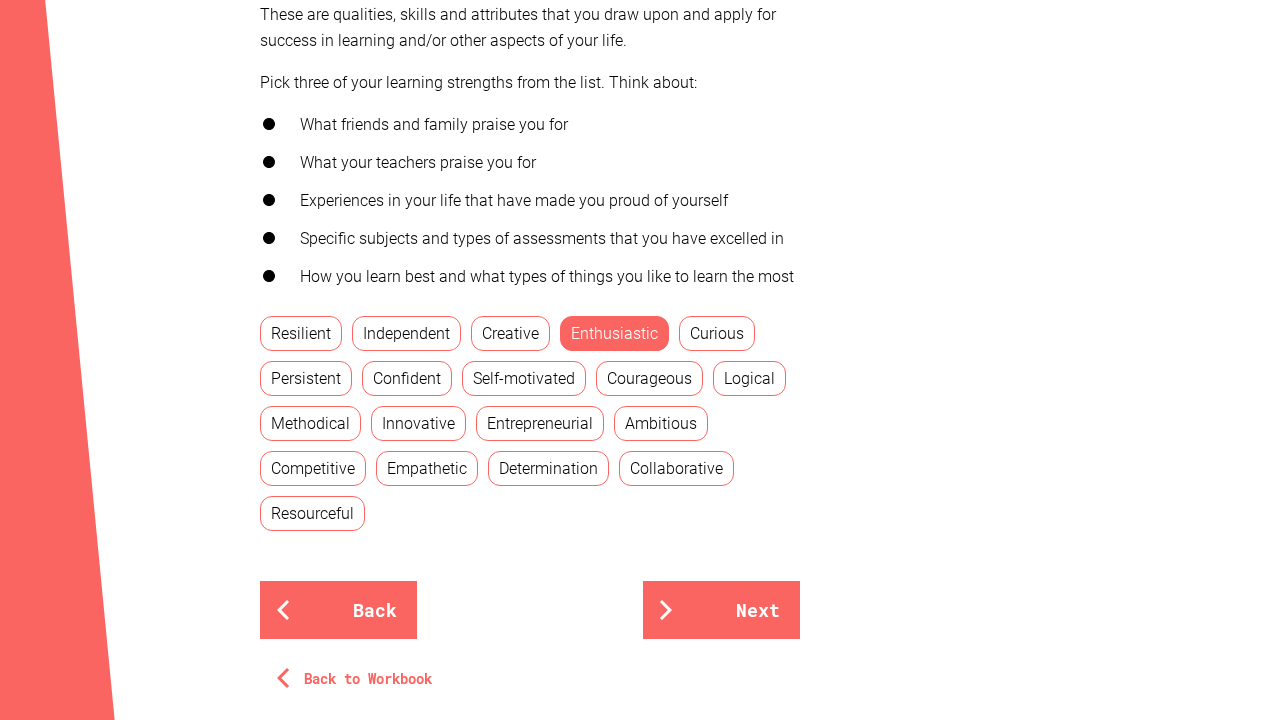 click on "Enthusiastic" at bounding box center [614, 333] 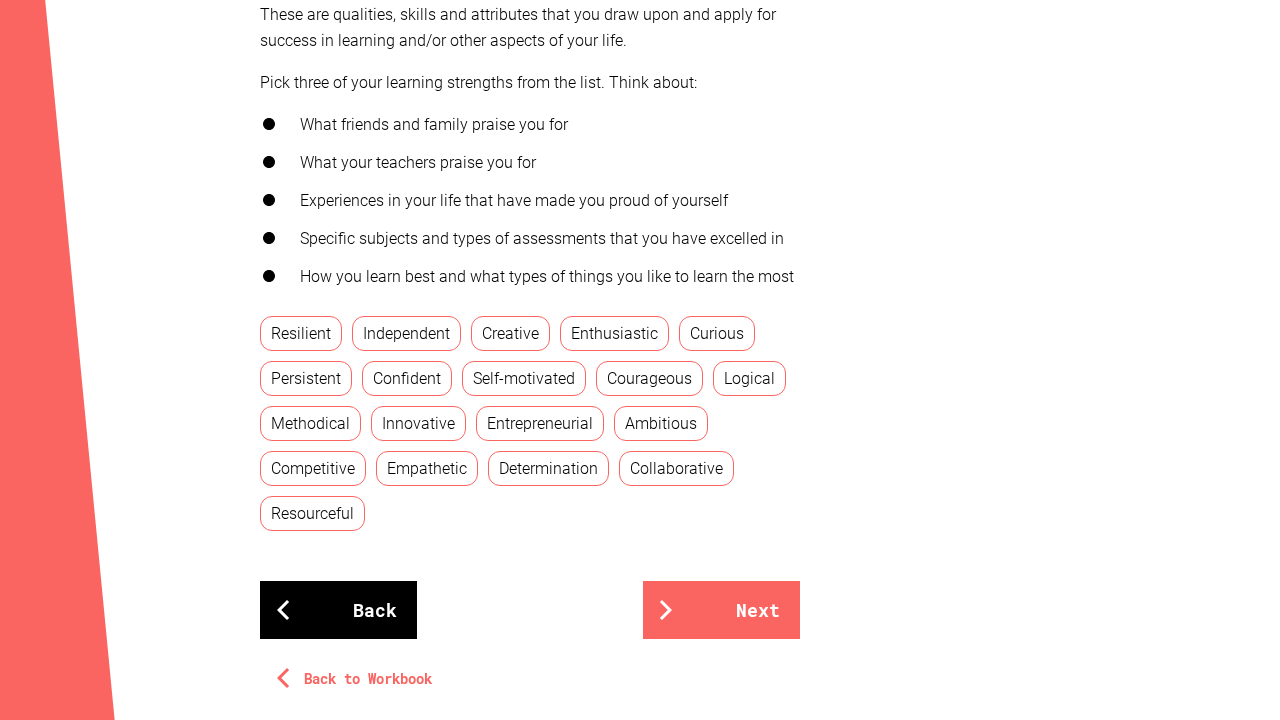 click on "Back" at bounding box center (338, 610) 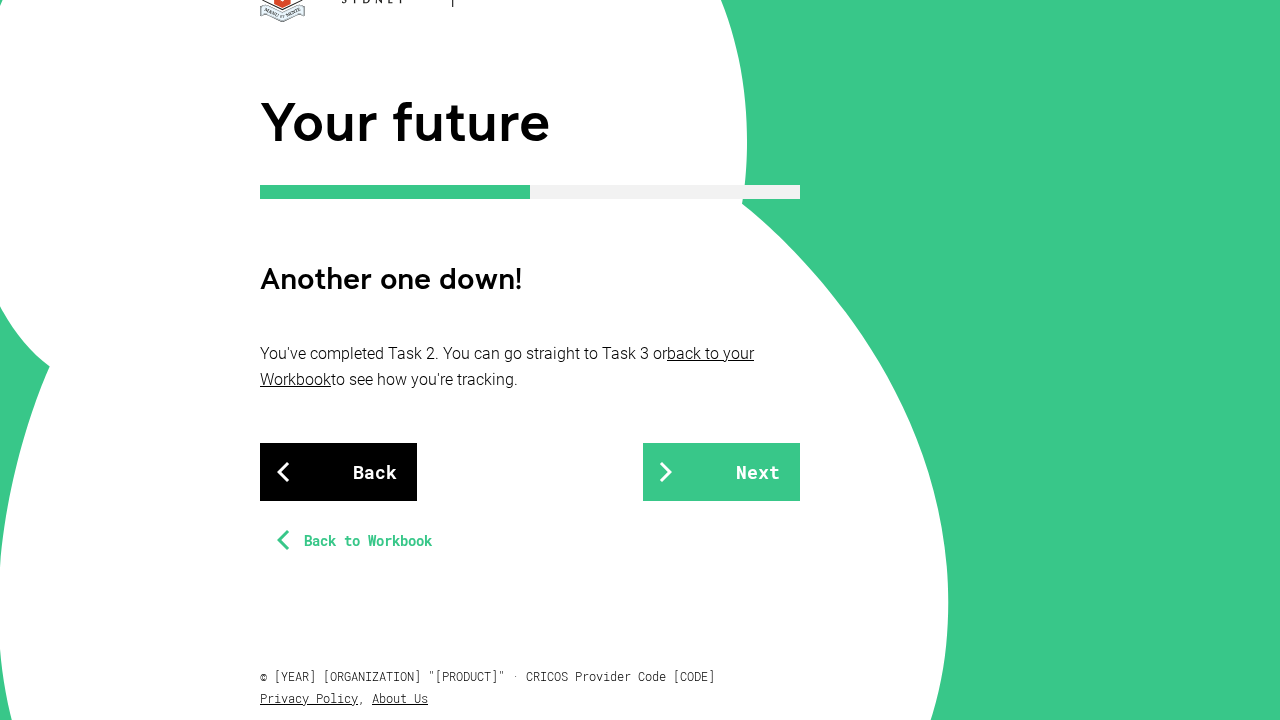 scroll, scrollTop: 197, scrollLeft: 0, axis: vertical 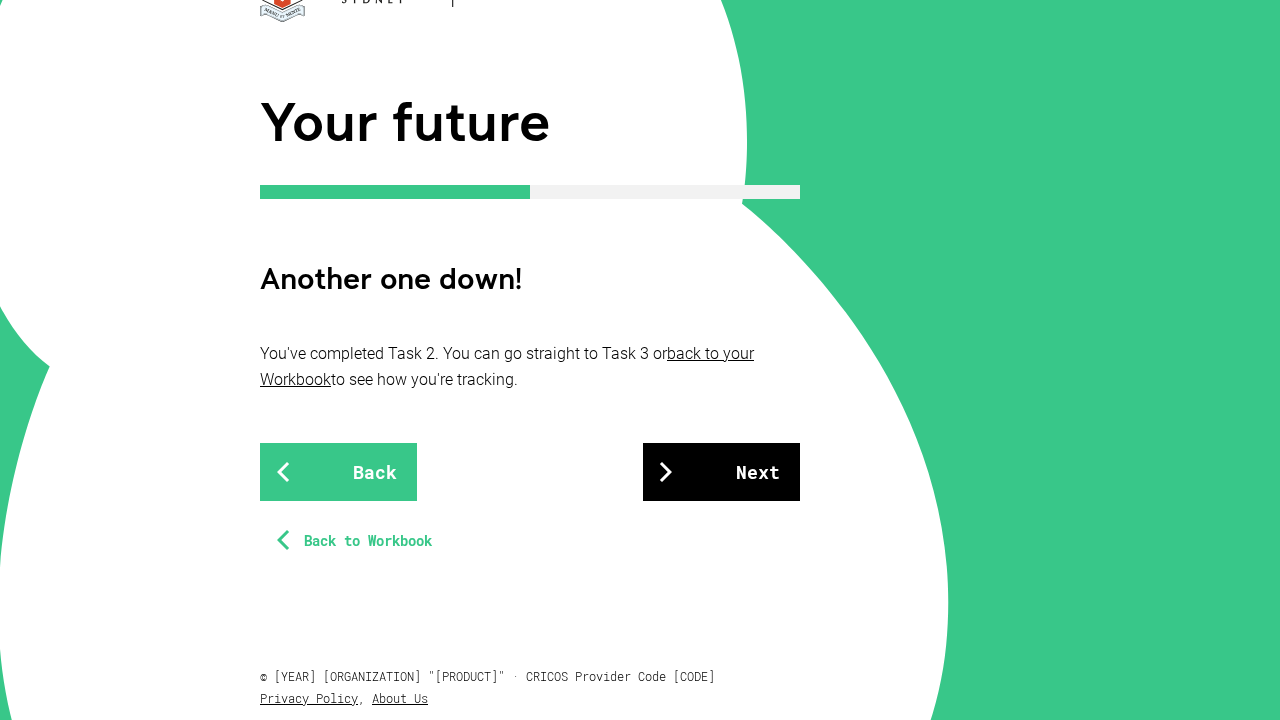 click on "Next" at bounding box center [721, 472] 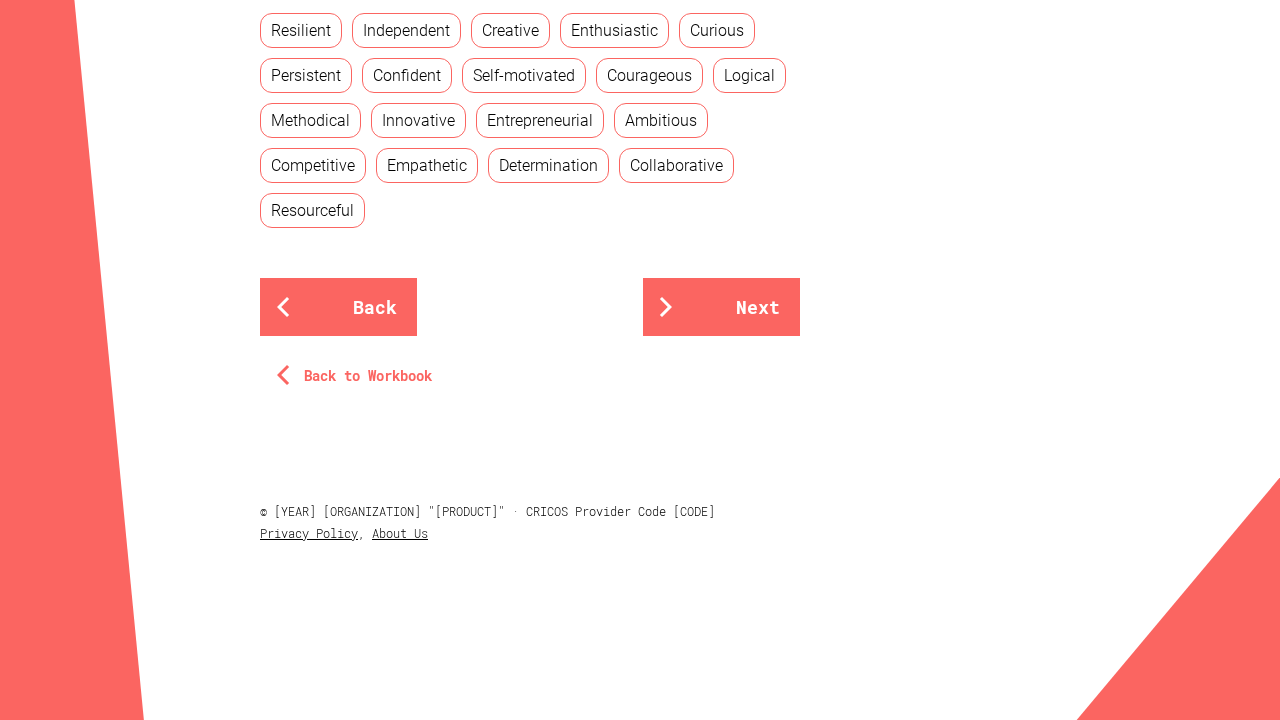scroll, scrollTop: 1013, scrollLeft: 0, axis: vertical 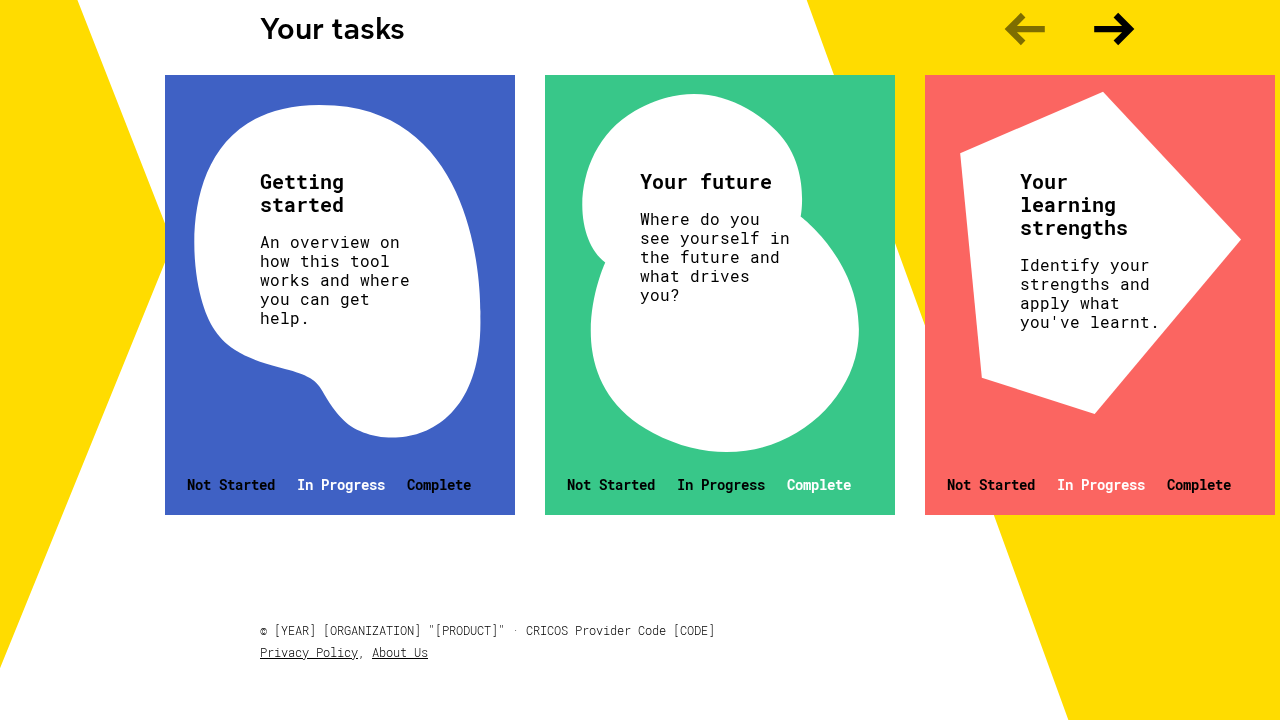 click at bounding box center (1114, 29) 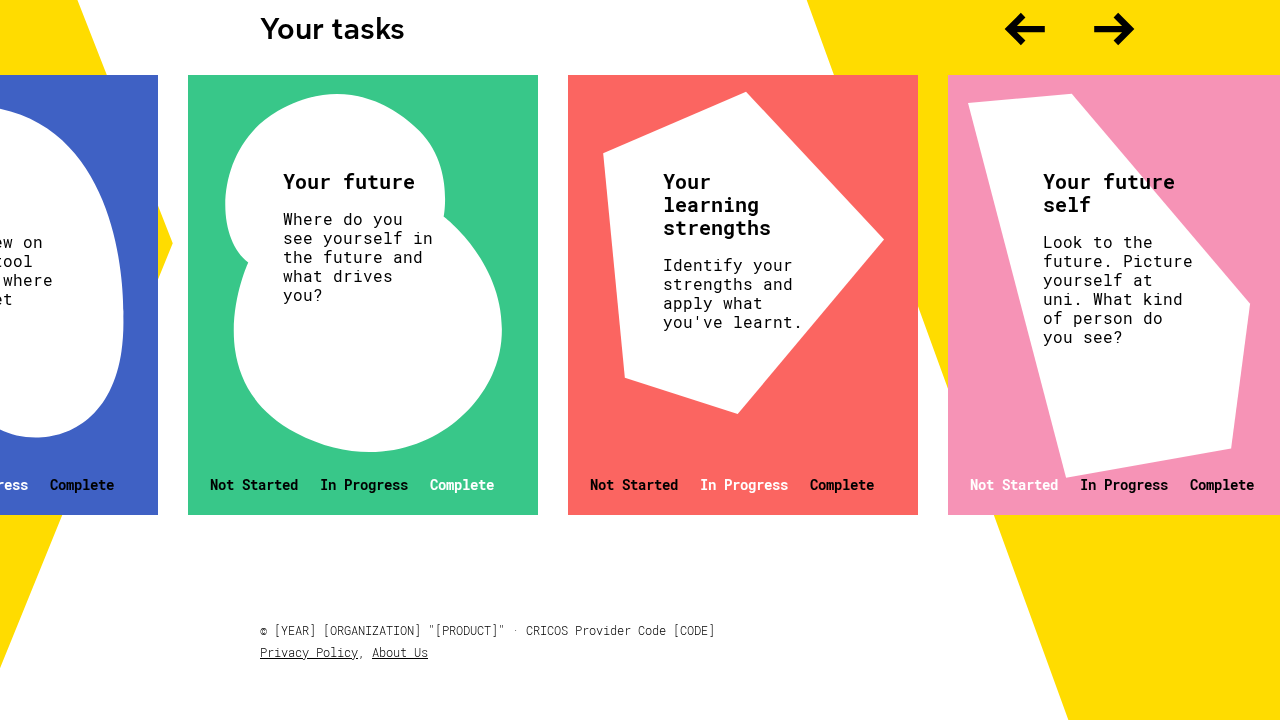scroll, scrollTop: 0, scrollLeft: 370, axis: horizontal 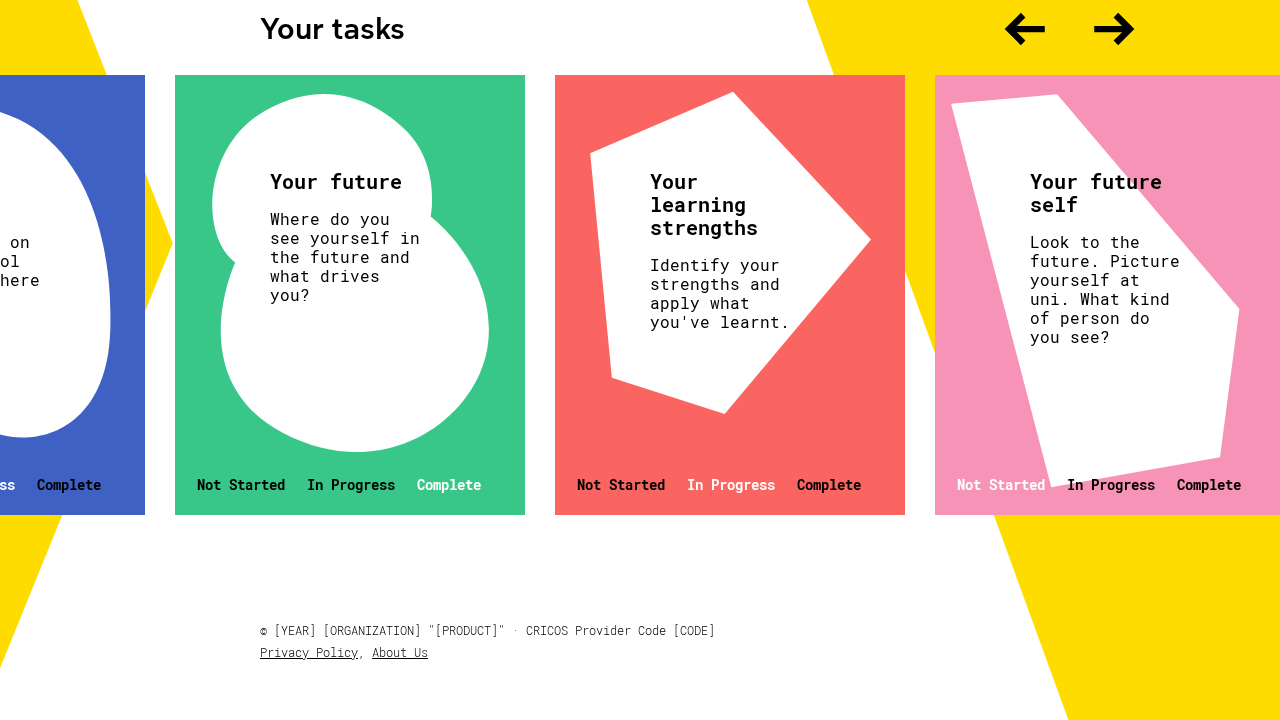 click on "Your future self Look to the future. Picture yourself at uni. What kind of person do you see? Not Started In Progress Complete" at bounding box center [1110, 295] 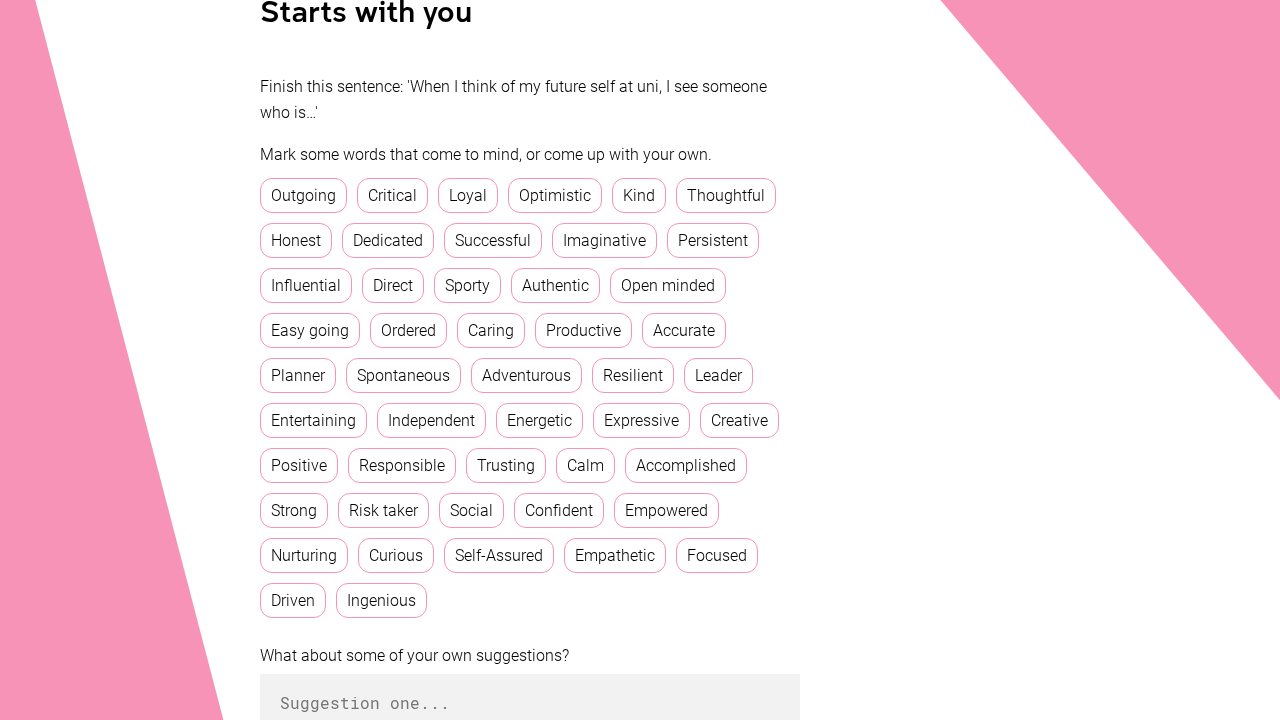 scroll, scrollTop: 464, scrollLeft: 0, axis: vertical 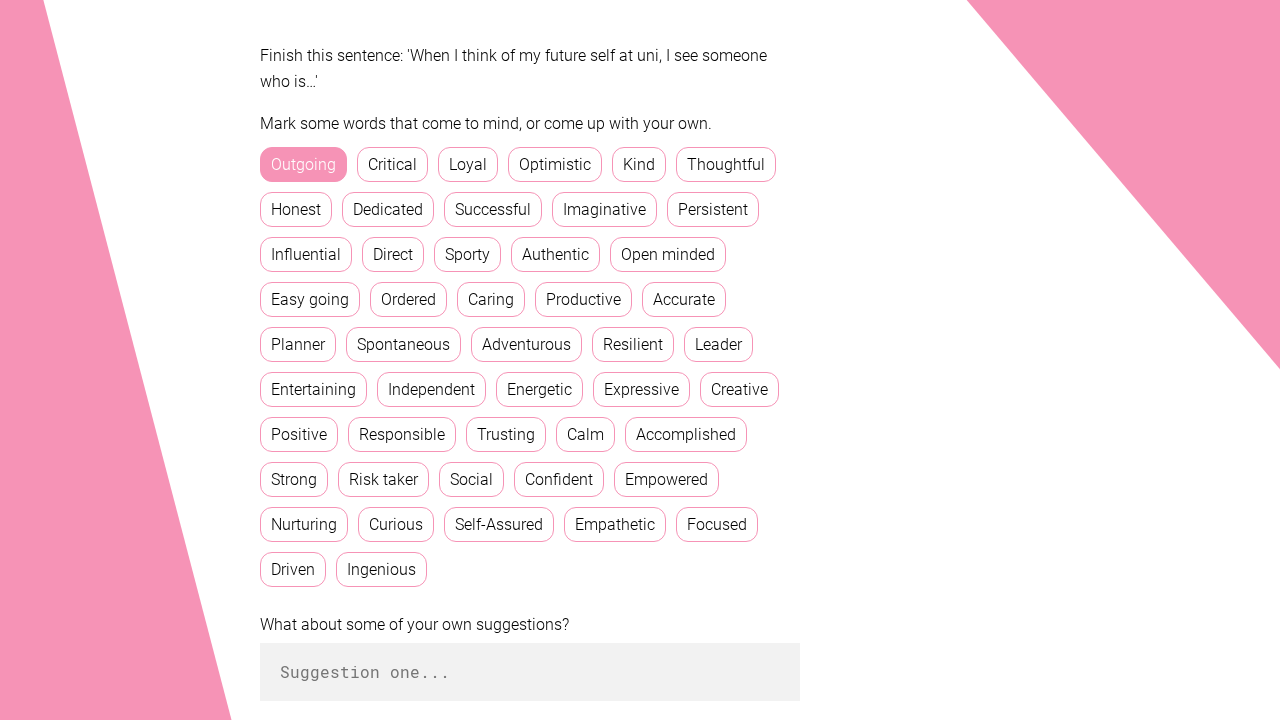 click on "Influential" at bounding box center (306, 254) 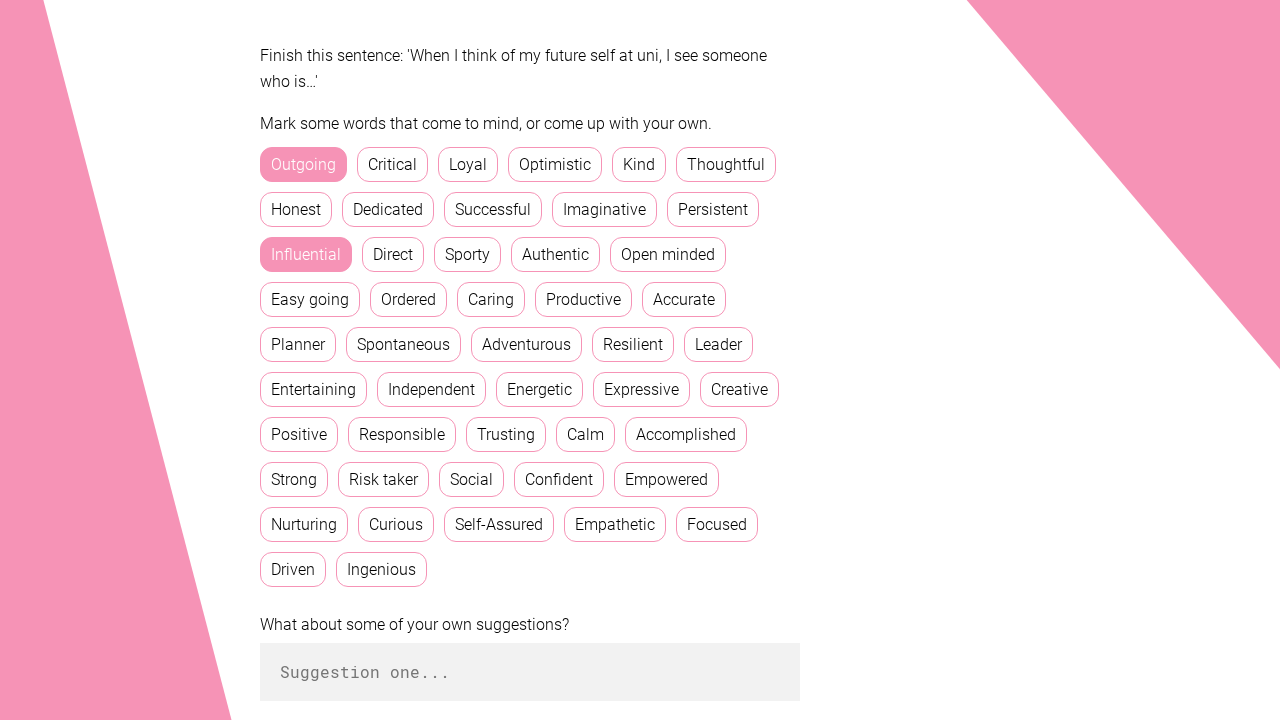 click on "Creative" at bounding box center (739, 389) 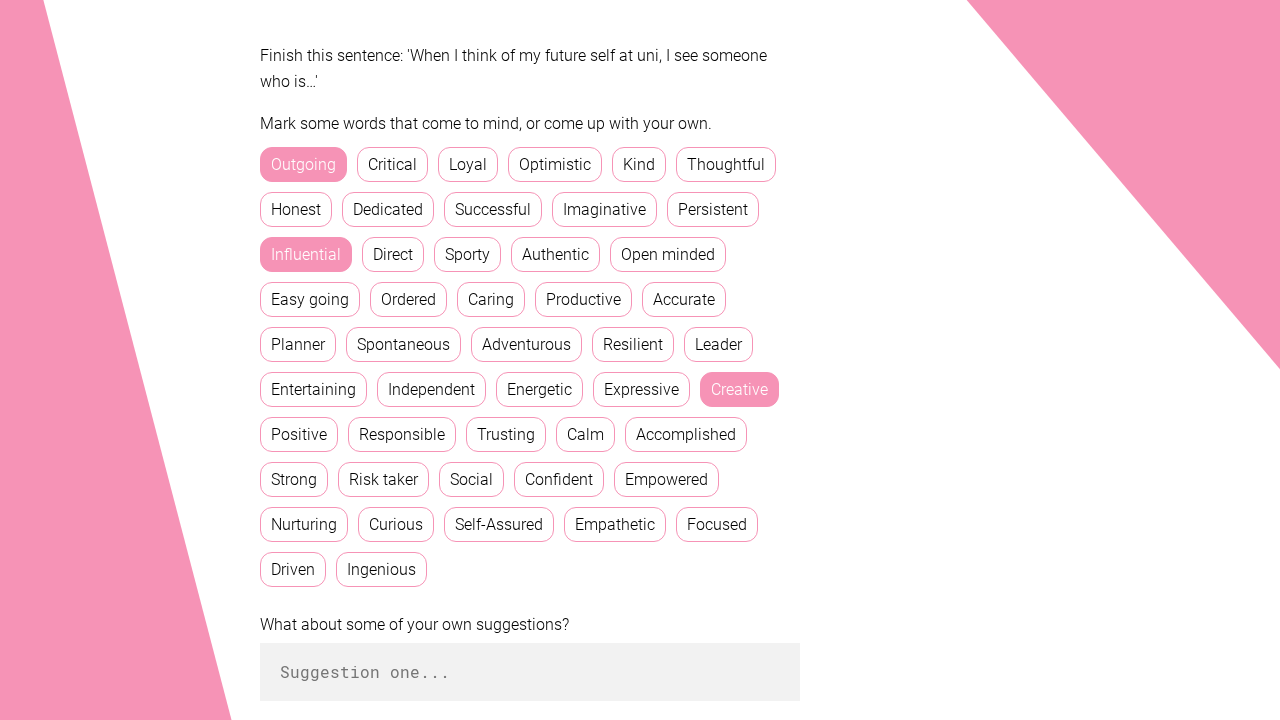 click on "Social" at bounding box center (471, 479) 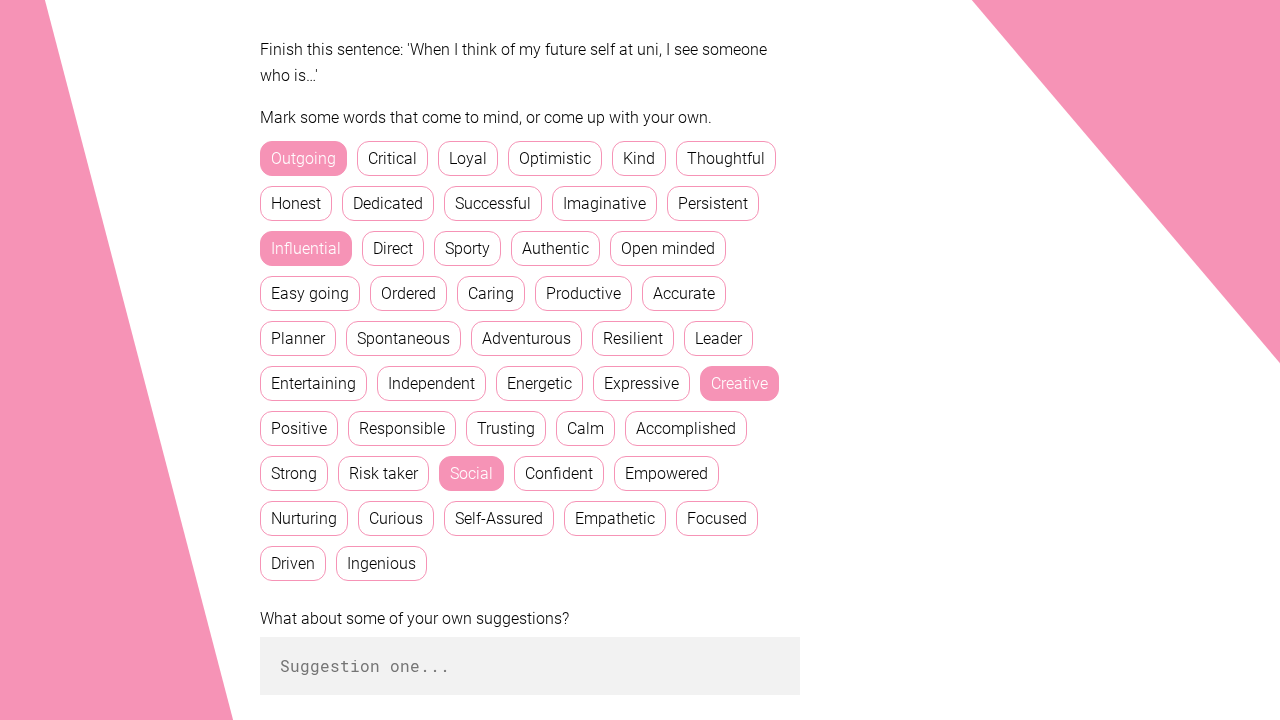 scroll, scrollTop: 498, scrollLeft: 0, axis: vertical 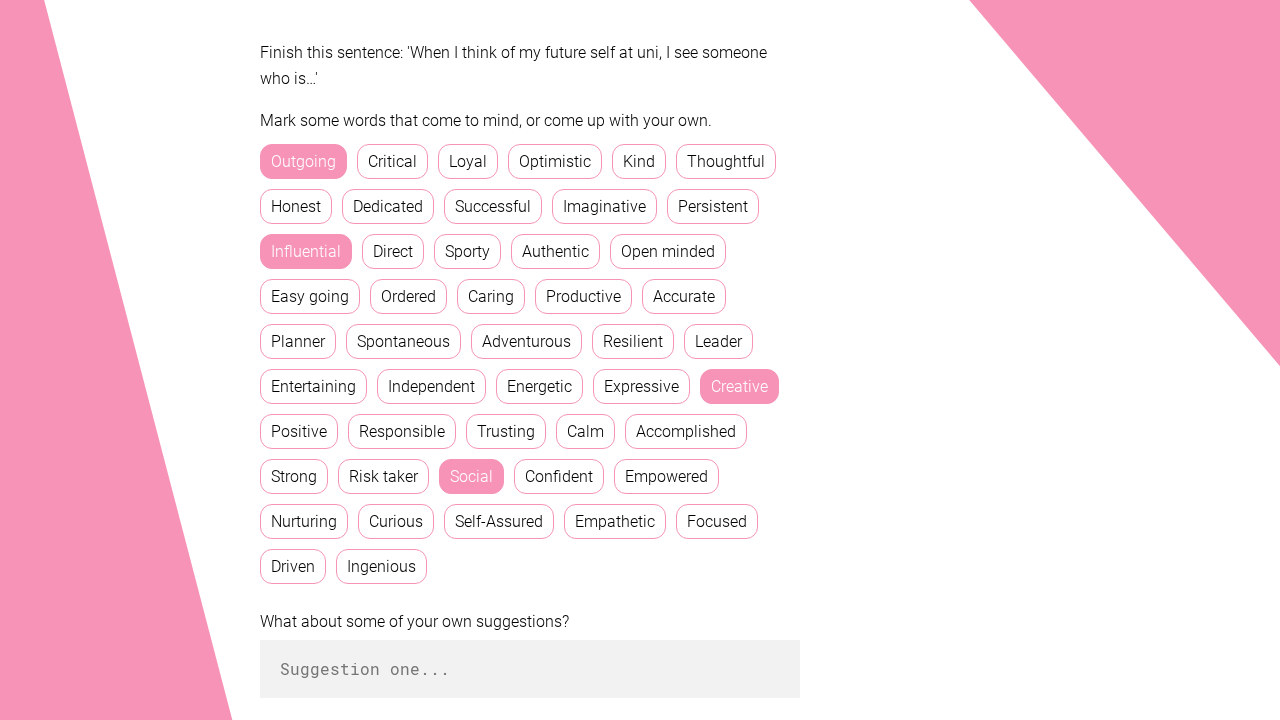 click on "Imaginative" at bounding box center [604, 206] 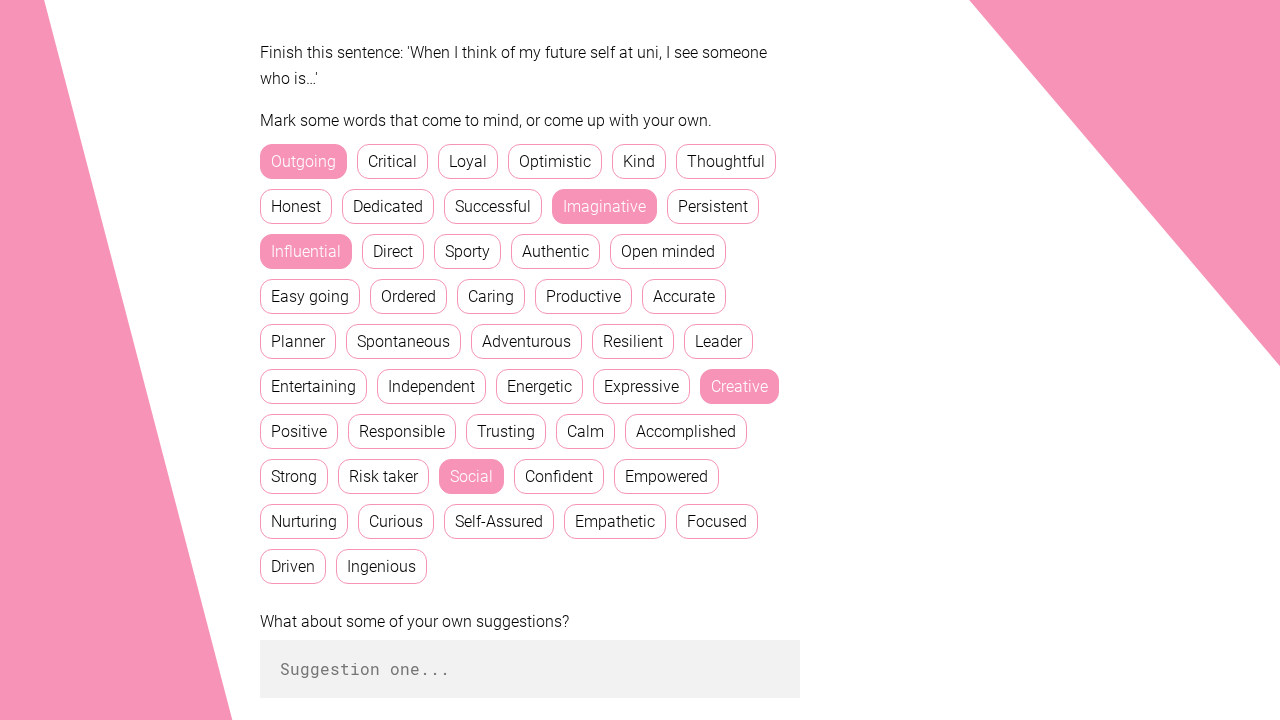click on "Dedicated" at bounding box center [388, 206] 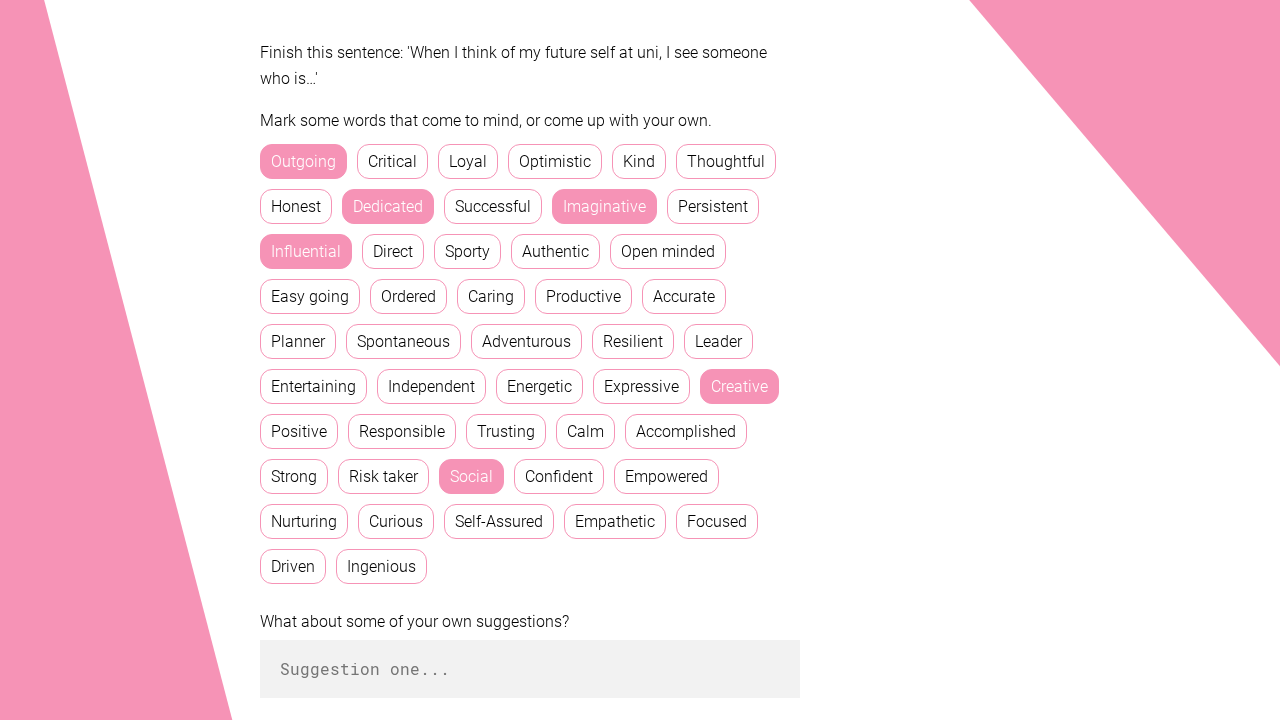 click on "Kind" at bounding box center (639, 161) 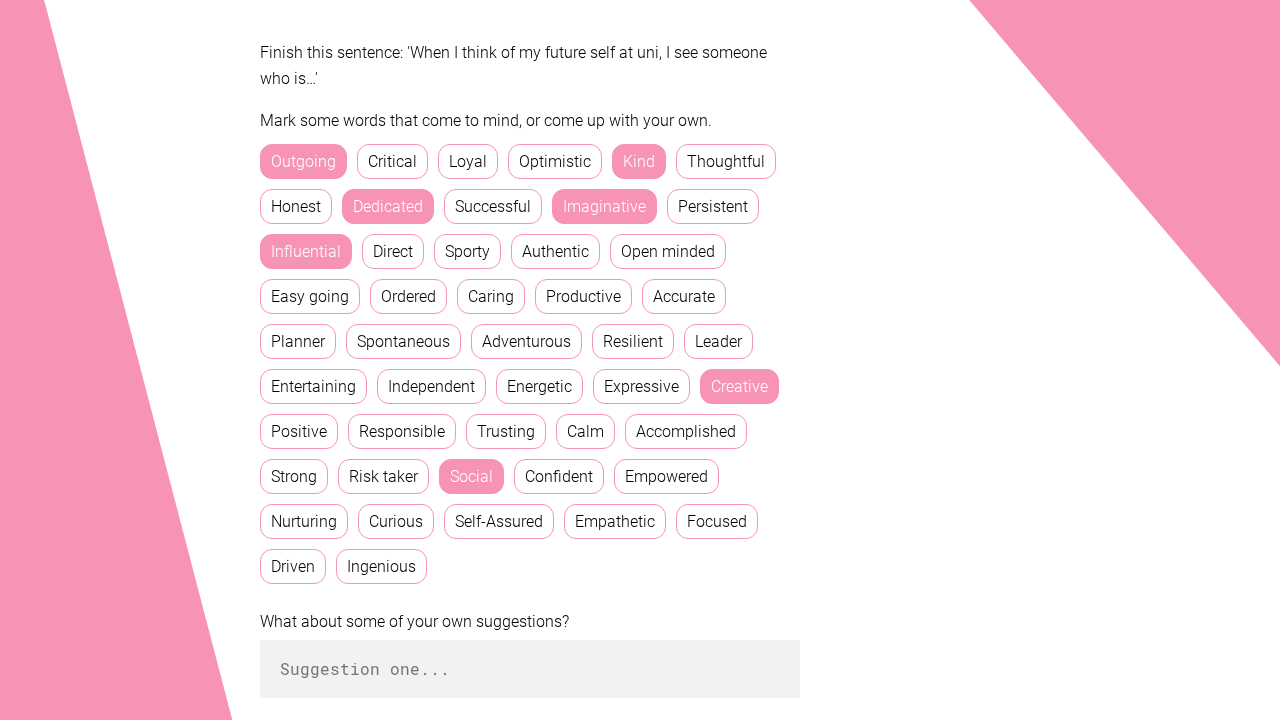 click on "Authentic" at bounding box center (555, 251) 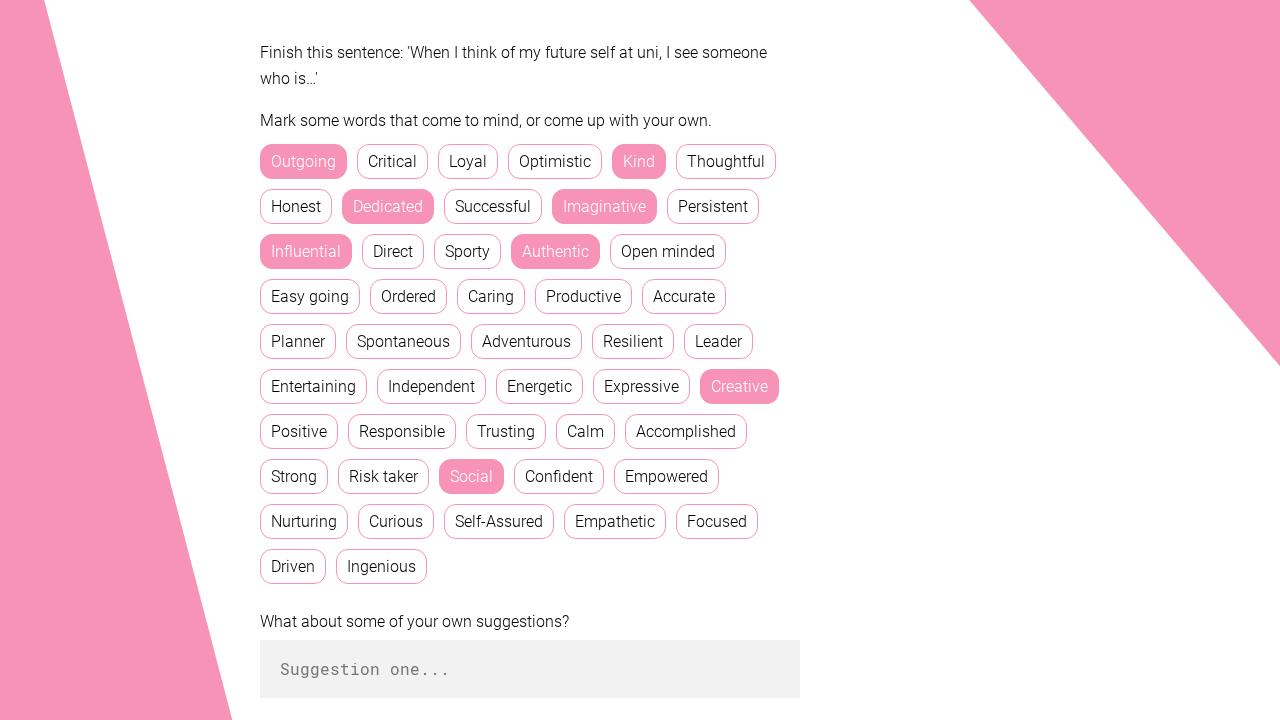 click on "Curious" at bounding box center (396, 521) 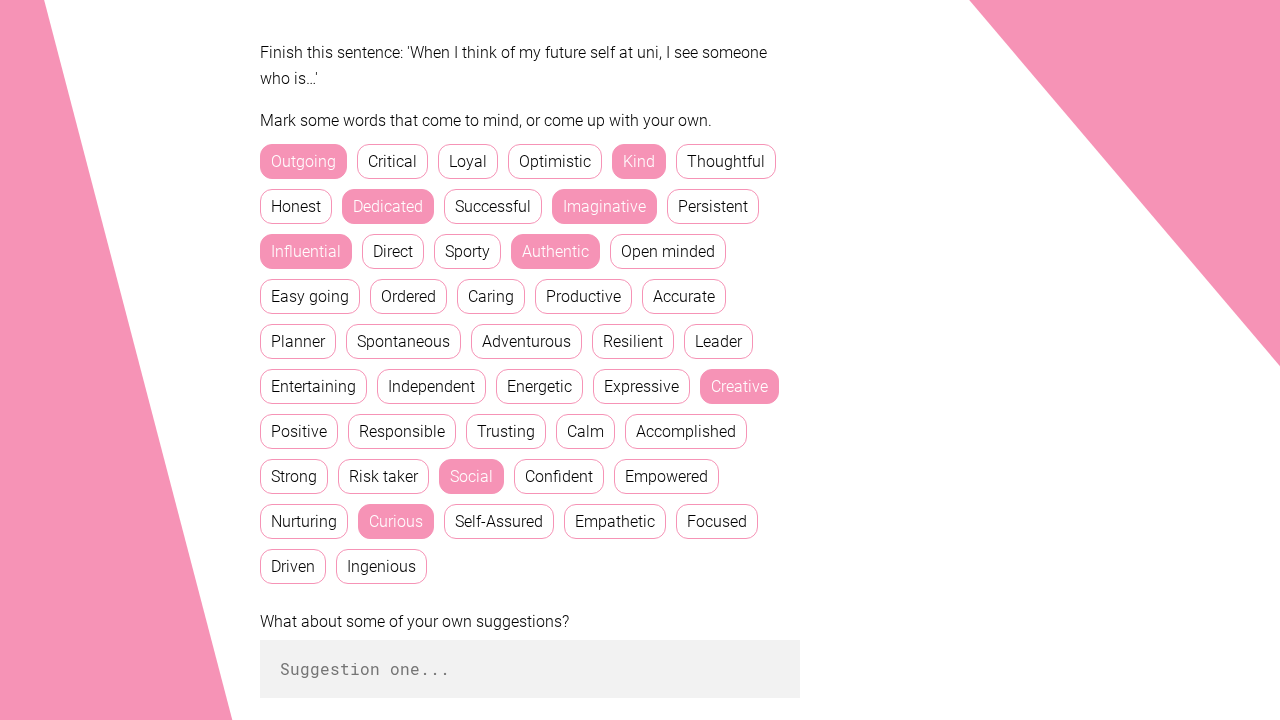 click on "Driven" at bounding box center [293, 566] 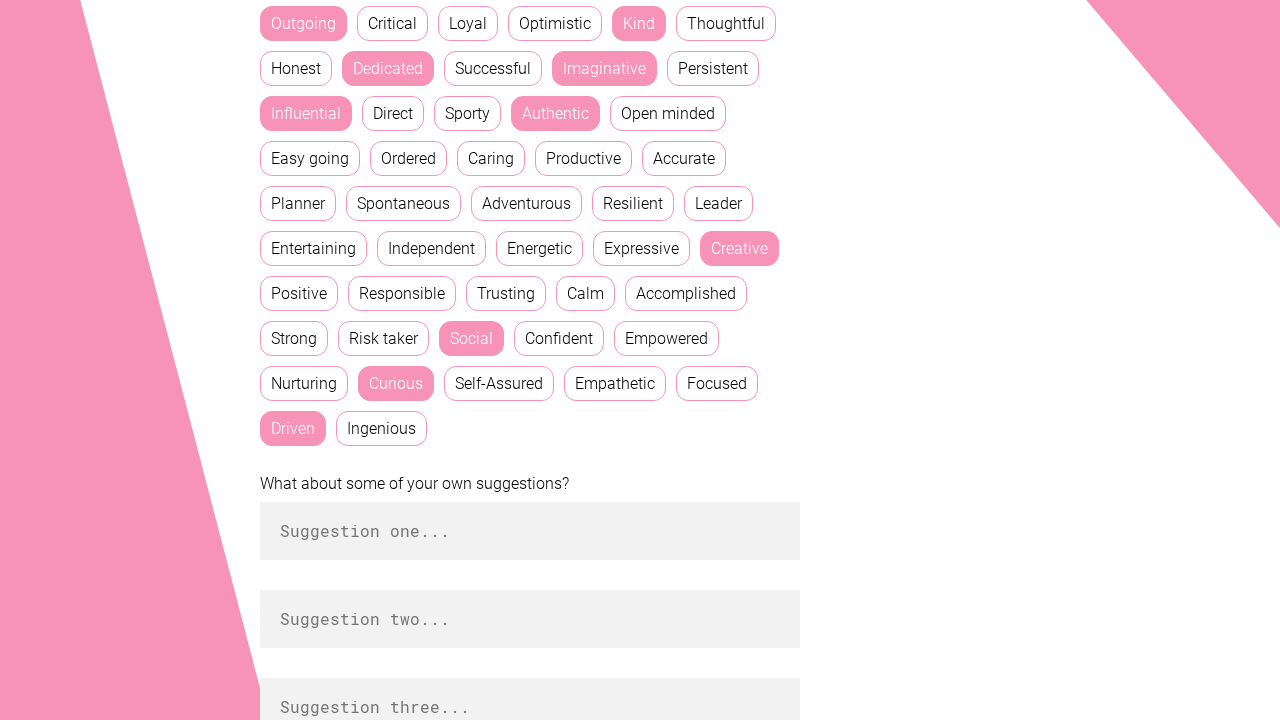 scroll, scrollTop: 640, scrollLeft: 0, axis: vertical 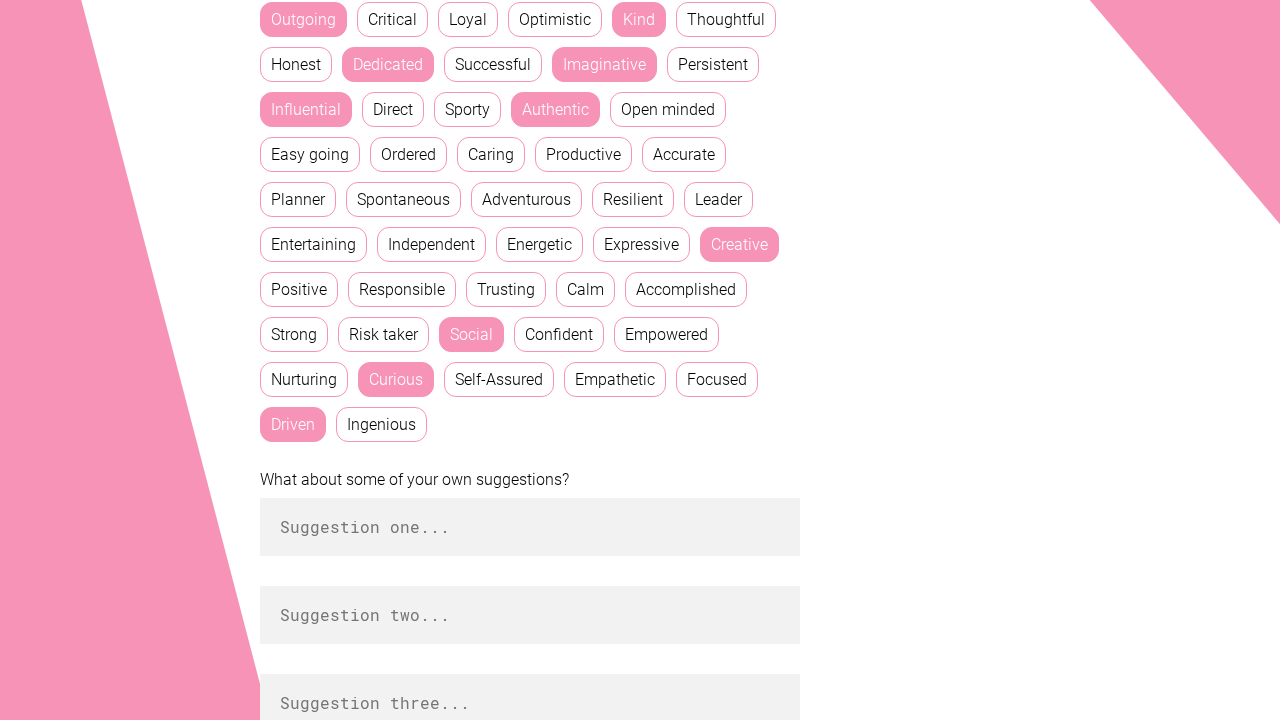 click on "Caring" at bounding box center [491, 154] 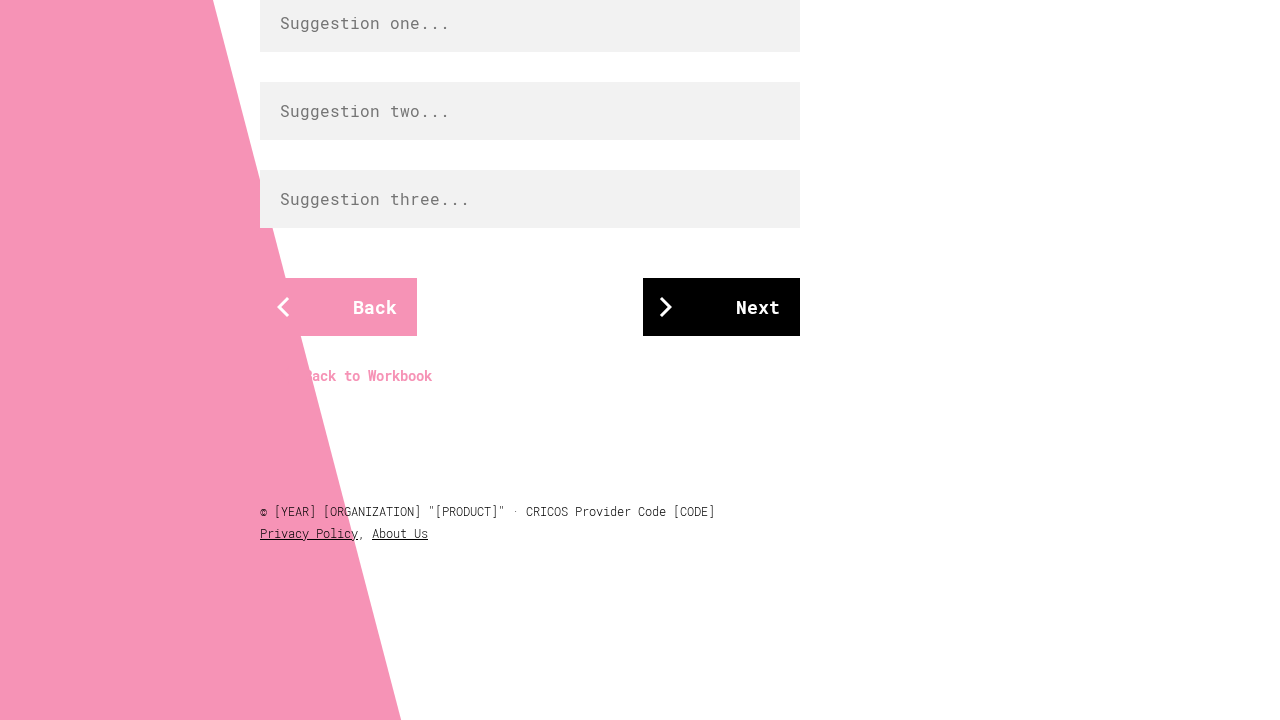 scroll, scrollTop: 1144, scrollLeft: 0, axis: vertical 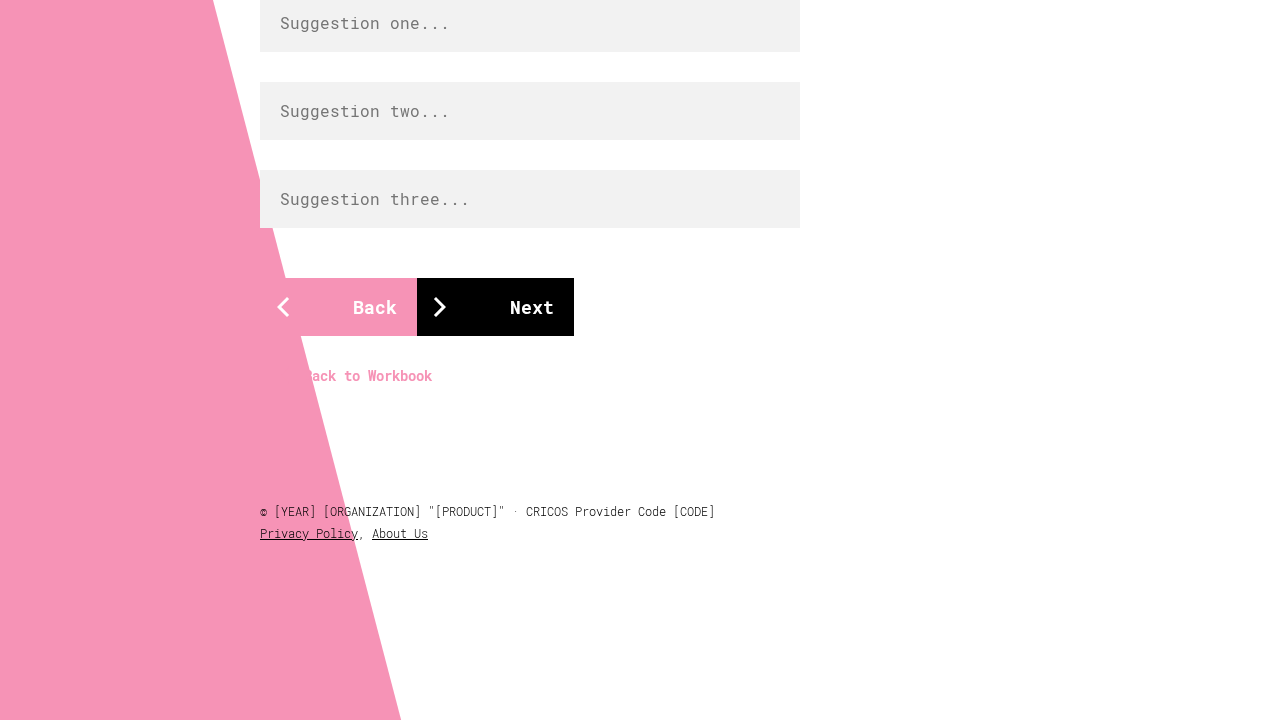 click on "Next" at bounding box center [495, 307] 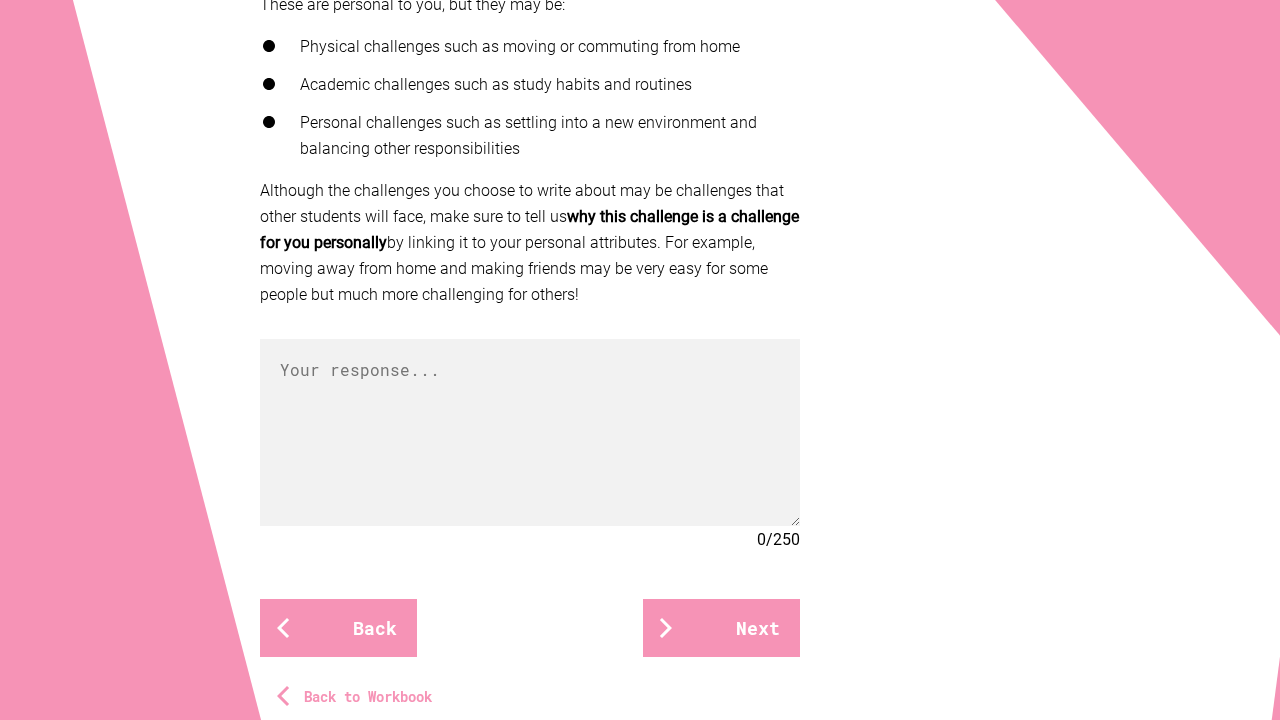 scroll, scrollTop: 640, scrollLeft: 0, axis: vertical 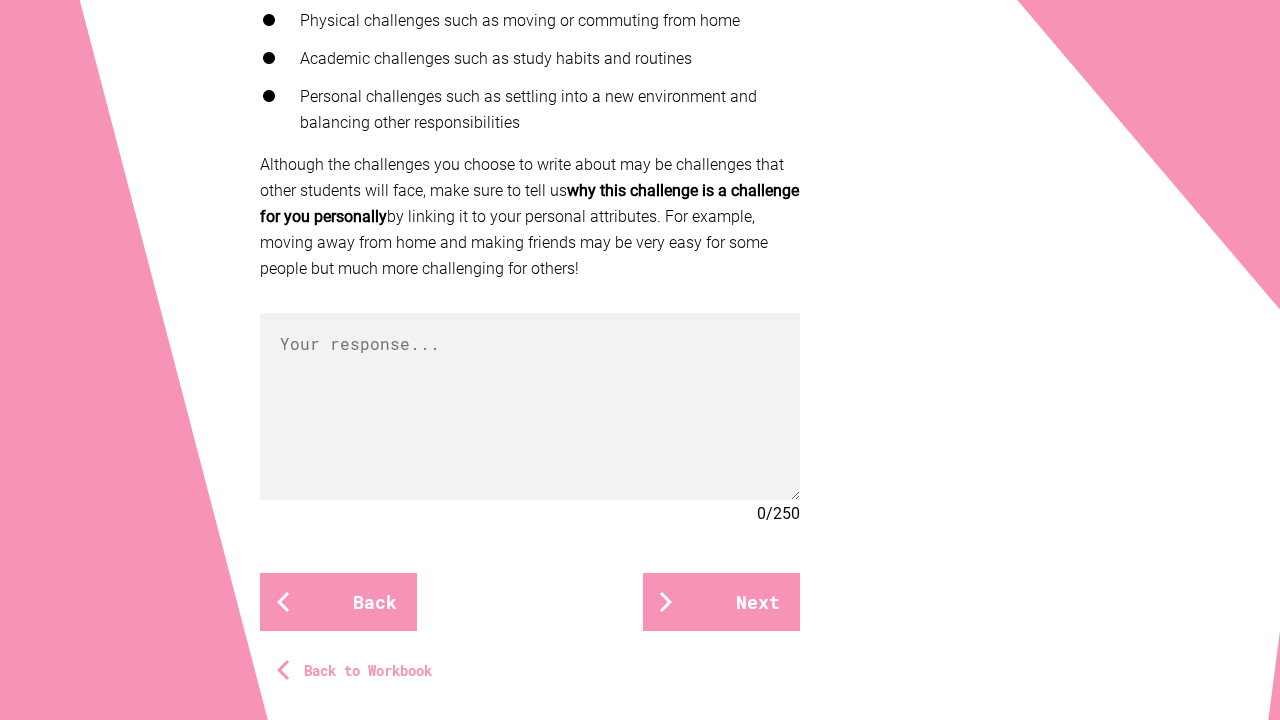 click on "Your future self Key challenges When you think about yourself at uni, what challenges do you think may arise? These are personal to you, but they may be: Physical challenges such as moving or commuting from home Academic challenges such as study habits and routines Personal challenges such as settling into a new environment and balancing other responsibilities Although the challenges you choose to write about may be challenges that other students will face, make sure to tell us why this challenge is a challenge for you personally by linking it to your personal attributes. For example, moving away from home and making friends may be very easy for some people but much more challenging for others! 0 / 250 Back Next Back to Workbook © [YEAR] [ORGANIZATION] "[PRODUCT]" · CRICOS Provider Code [CODE] Privacy Policy , About Us" at bounding box center (640, 187) 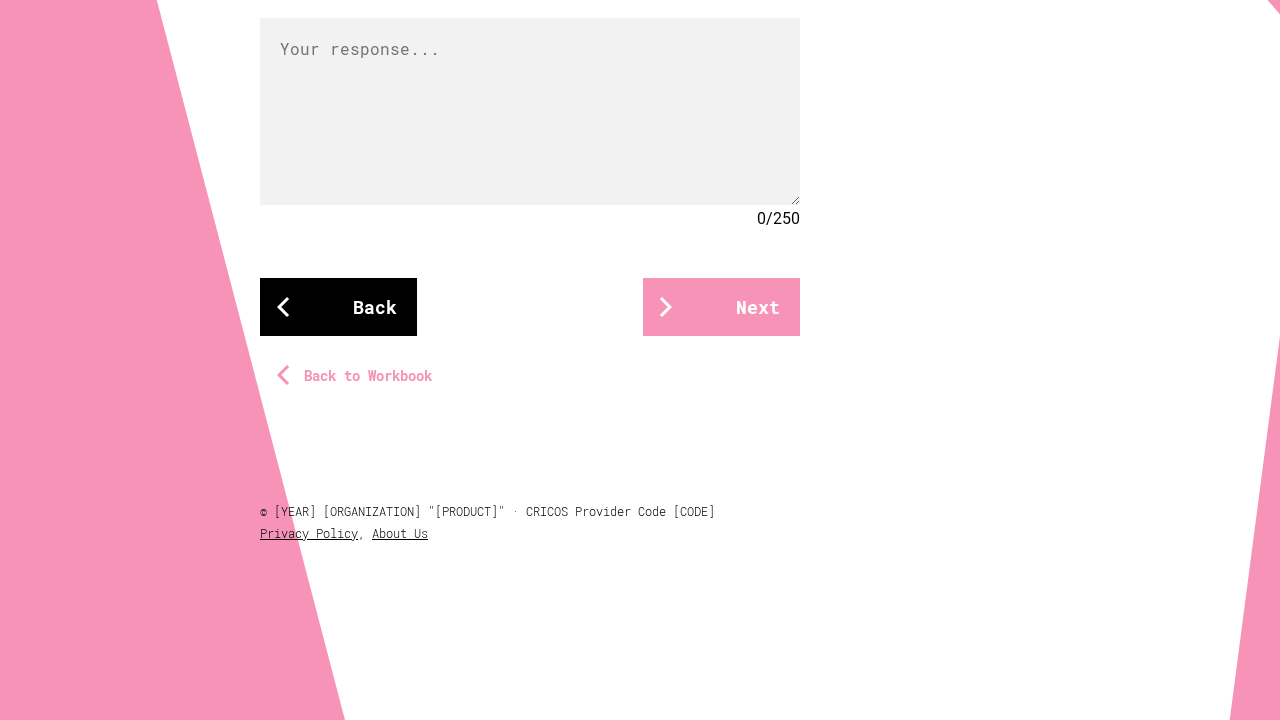 scroll, scrollTop: 935, scrollLeft: 0, axis: vertical 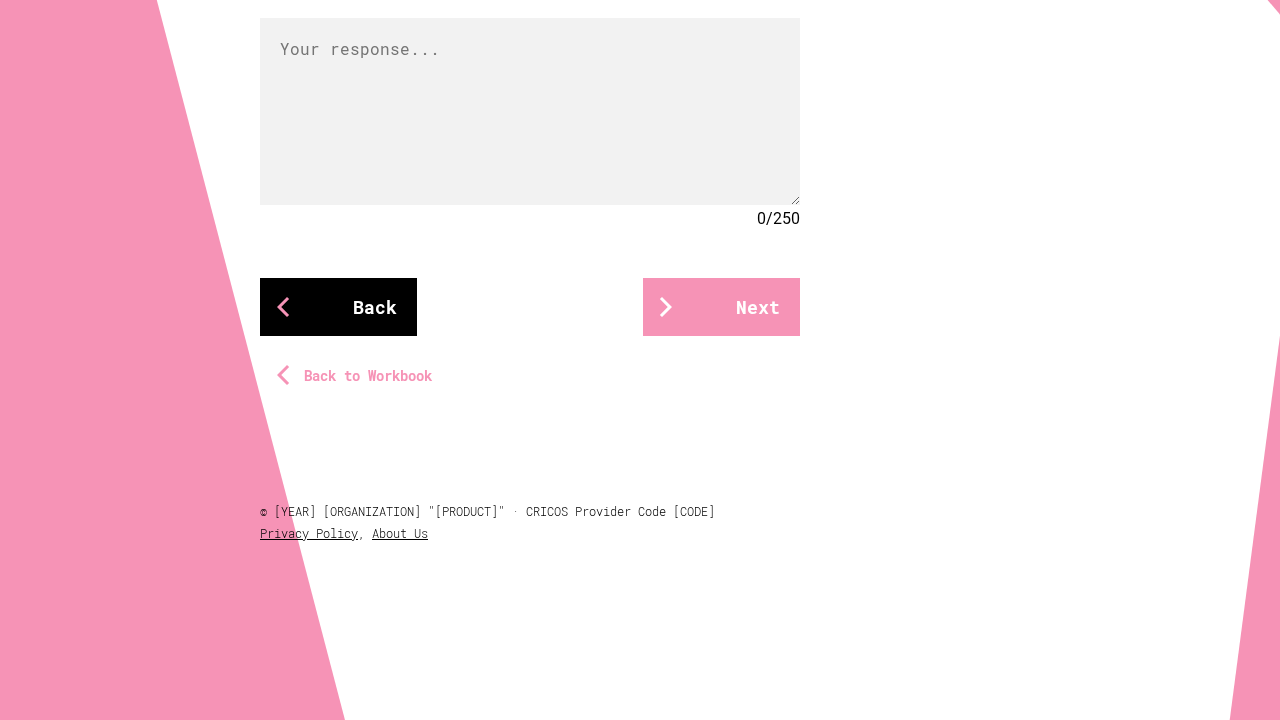 click on "Back" at bounding box center [338, 307] 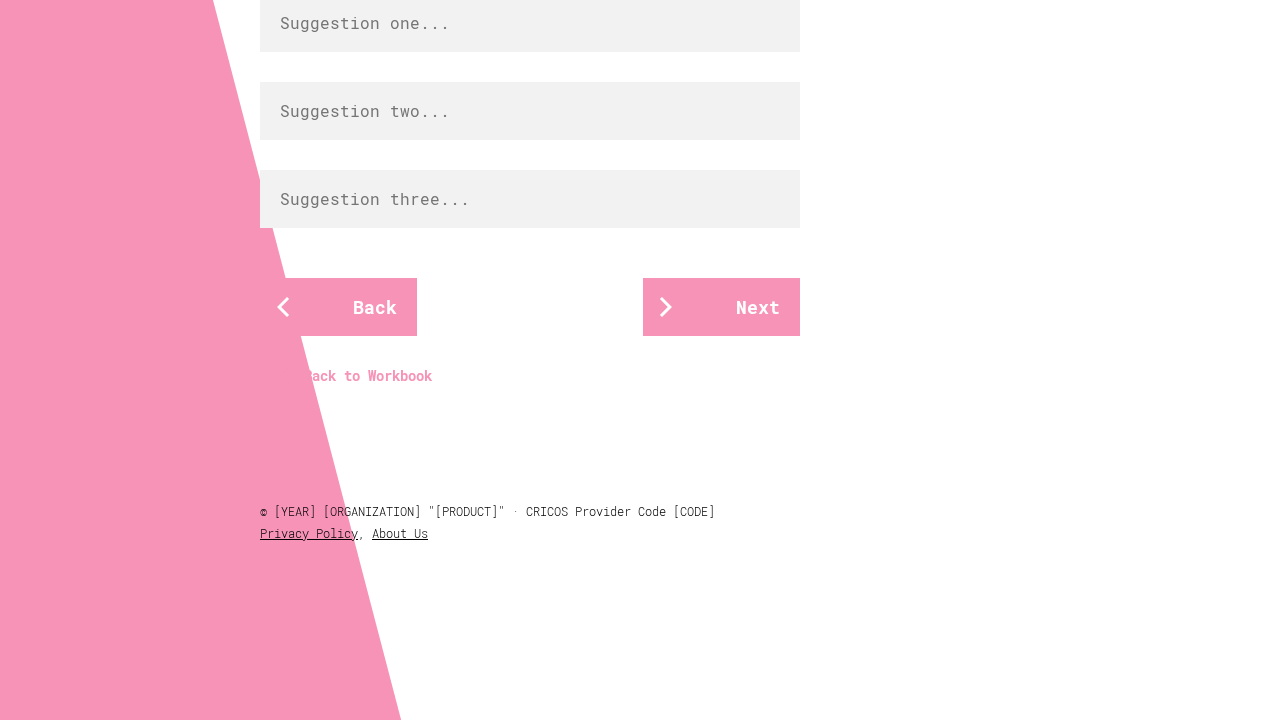 scroll, scrollTop: 1144, scrollLeft: 0, axis: vertical 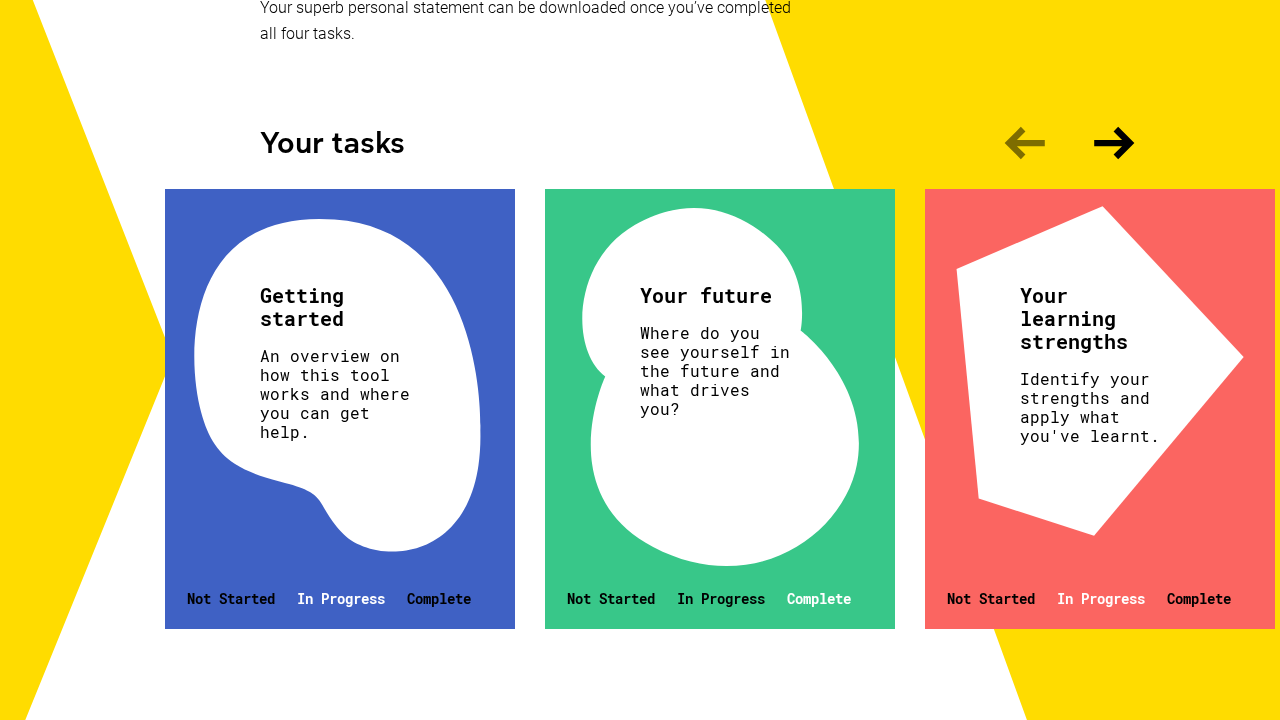 click on "Identify your strengths and apply what you've learnt." at bounding box center [337, 393] 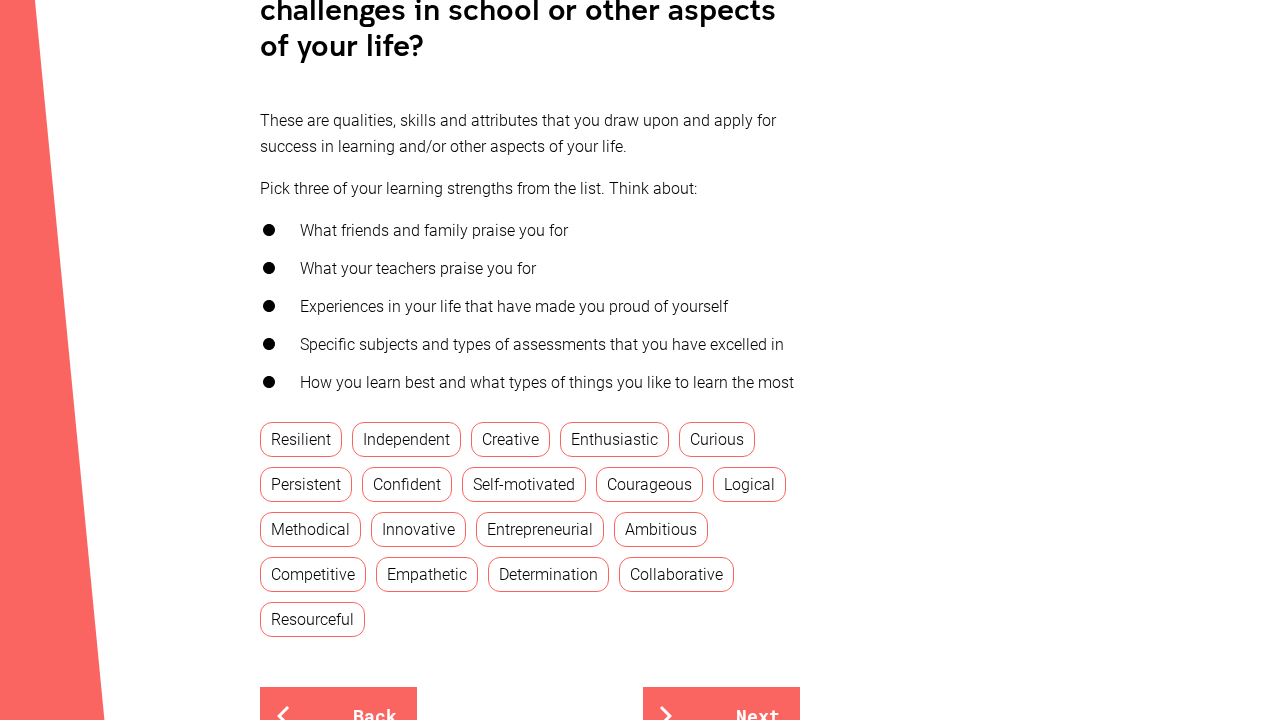scroll, scrollTop: 617, scrollLeft: 0, axis: vertical 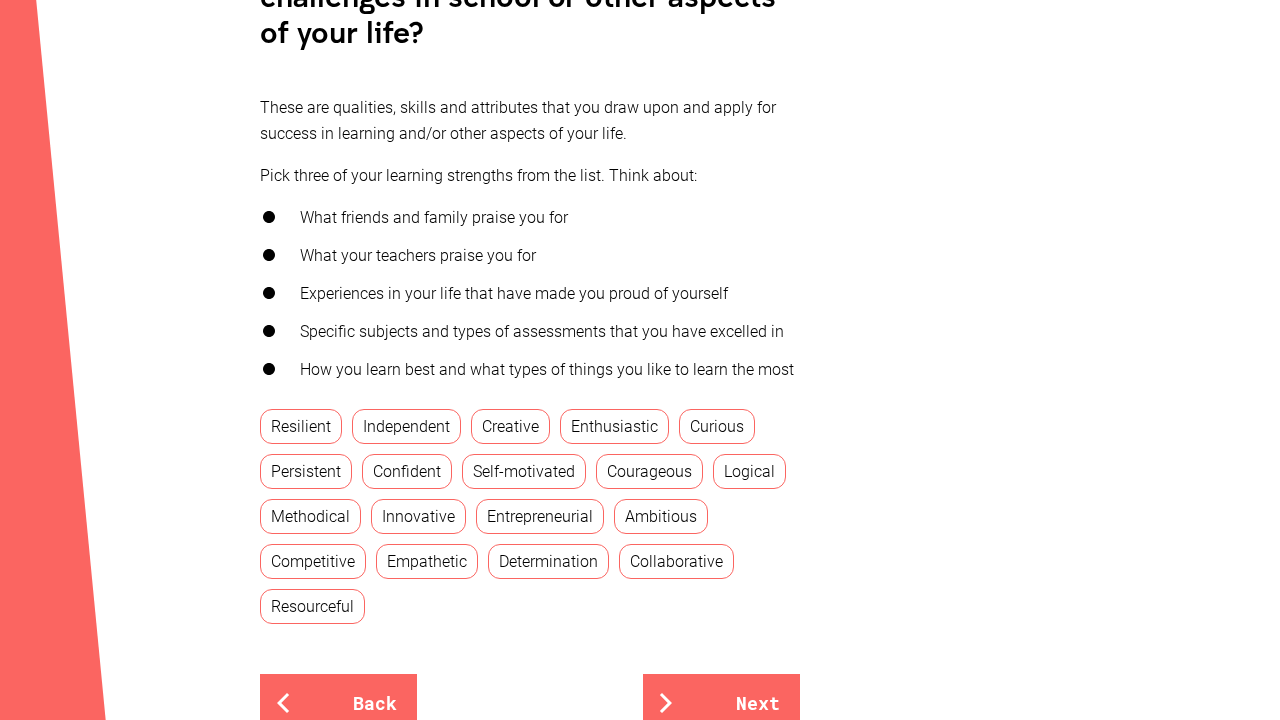 click on "Creative" at bounding box center [510, 426] 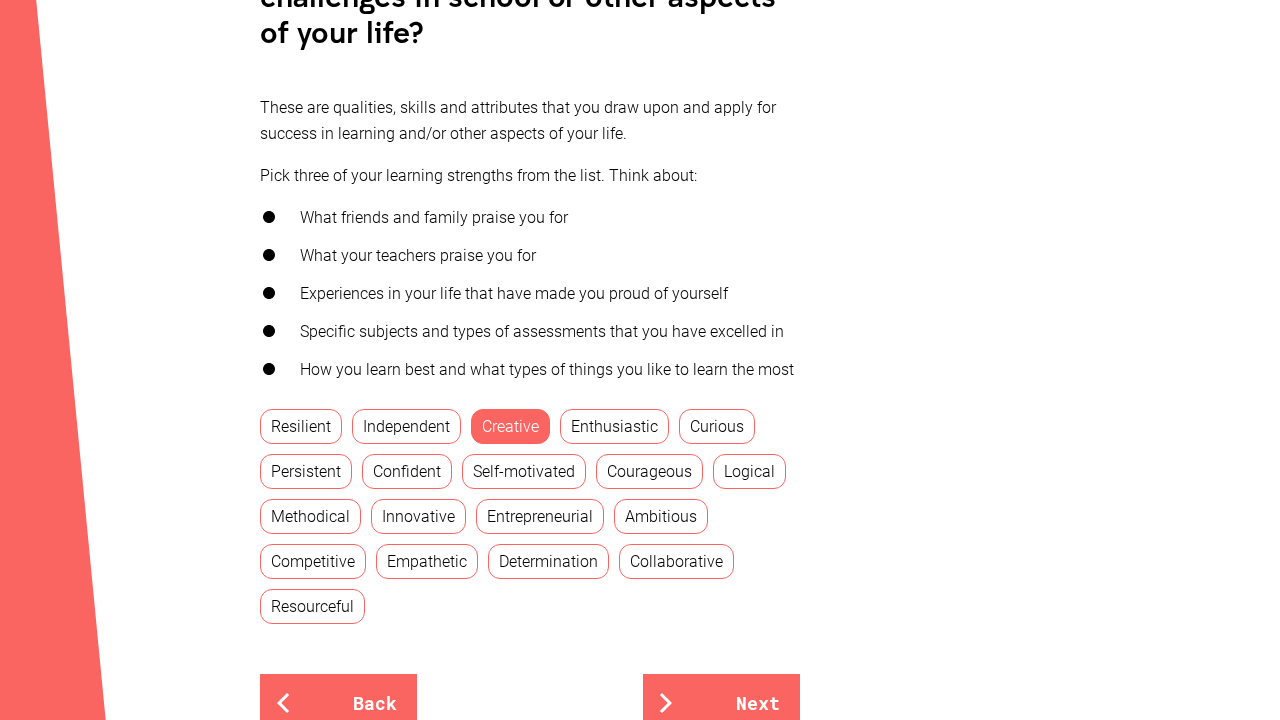 click on "Enthusiastic" at bounding box center (614, 426) 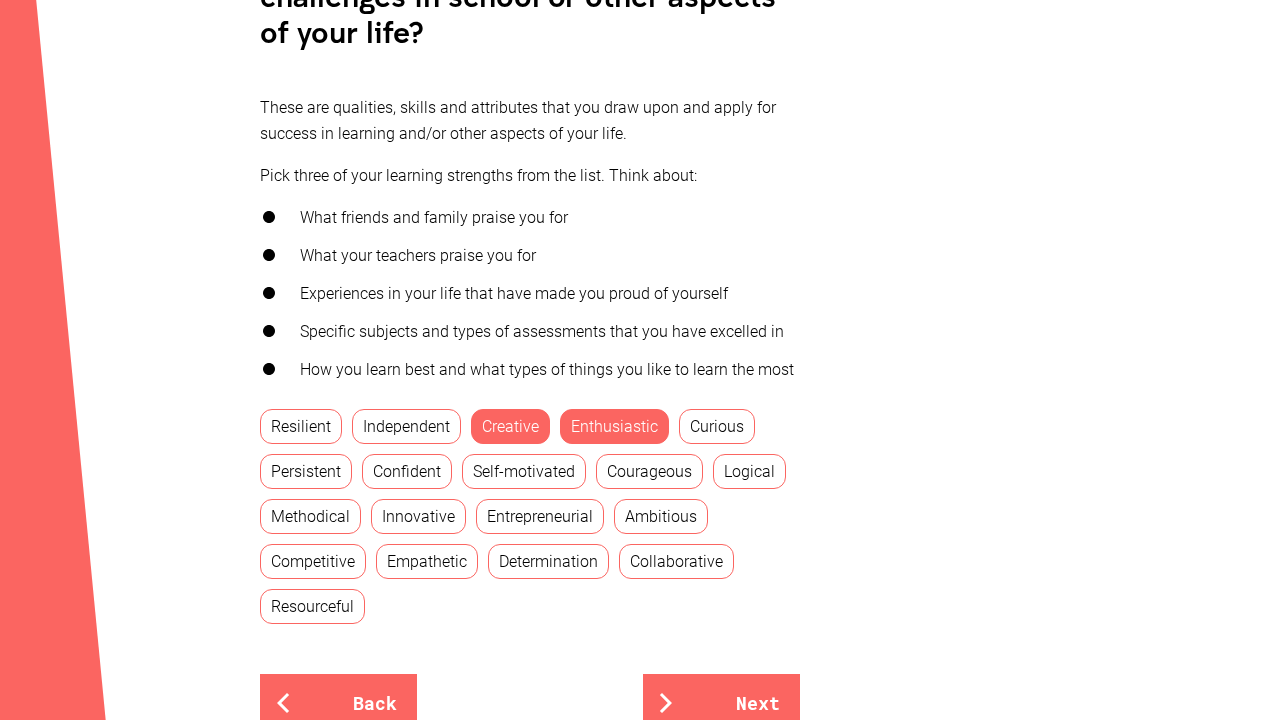 click on "Curious" at bounding box center [717, 426] 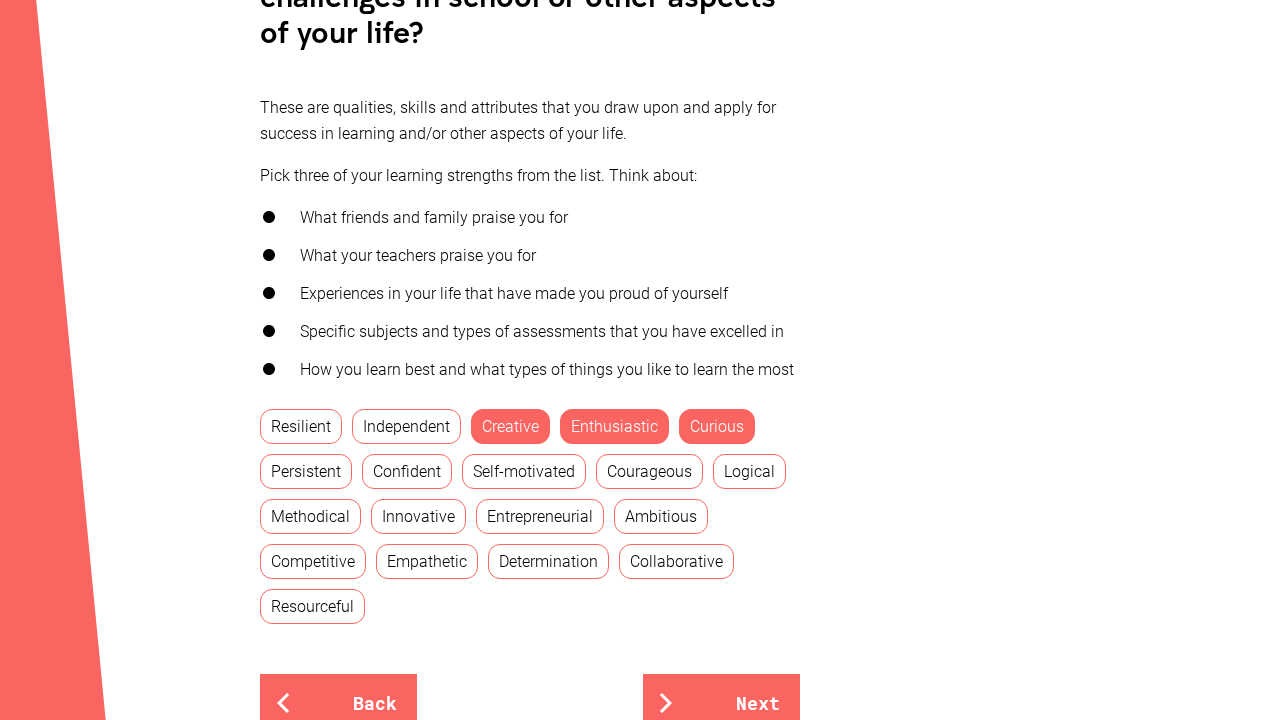 click on "Innovative" at bounding box center (418, 516) 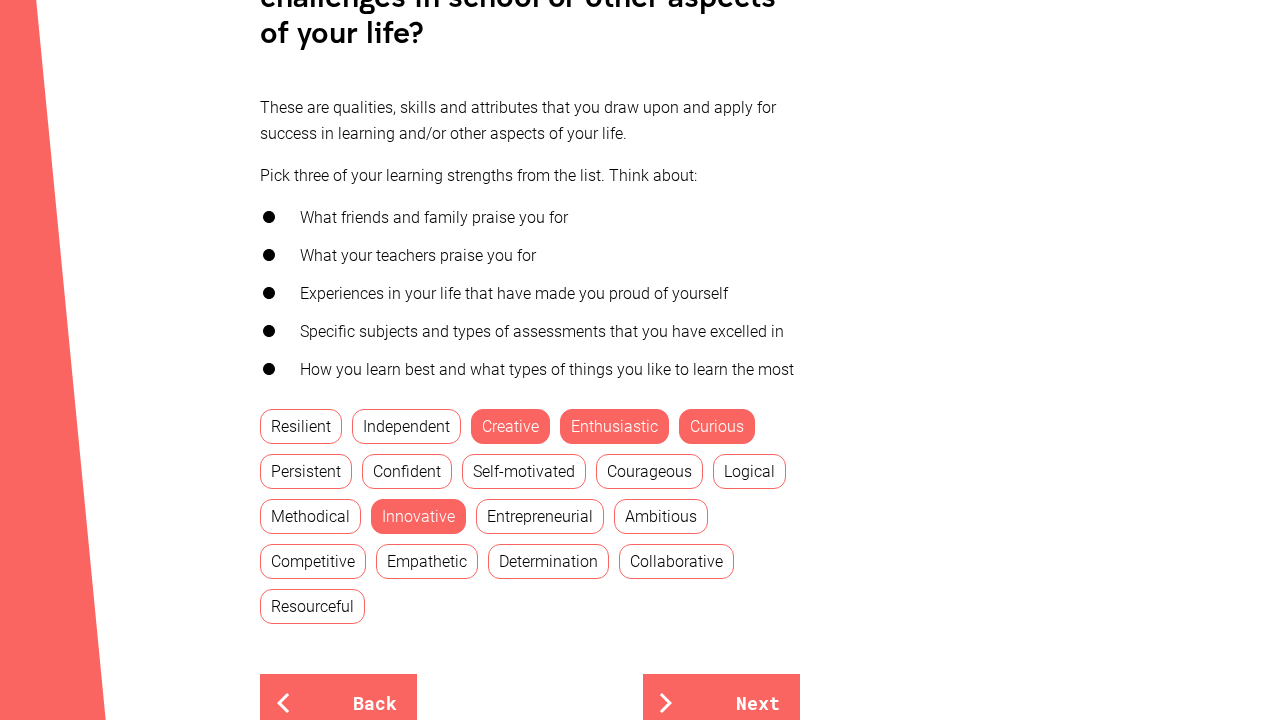 click on "Ambitious" at bounding box center (661, 516) 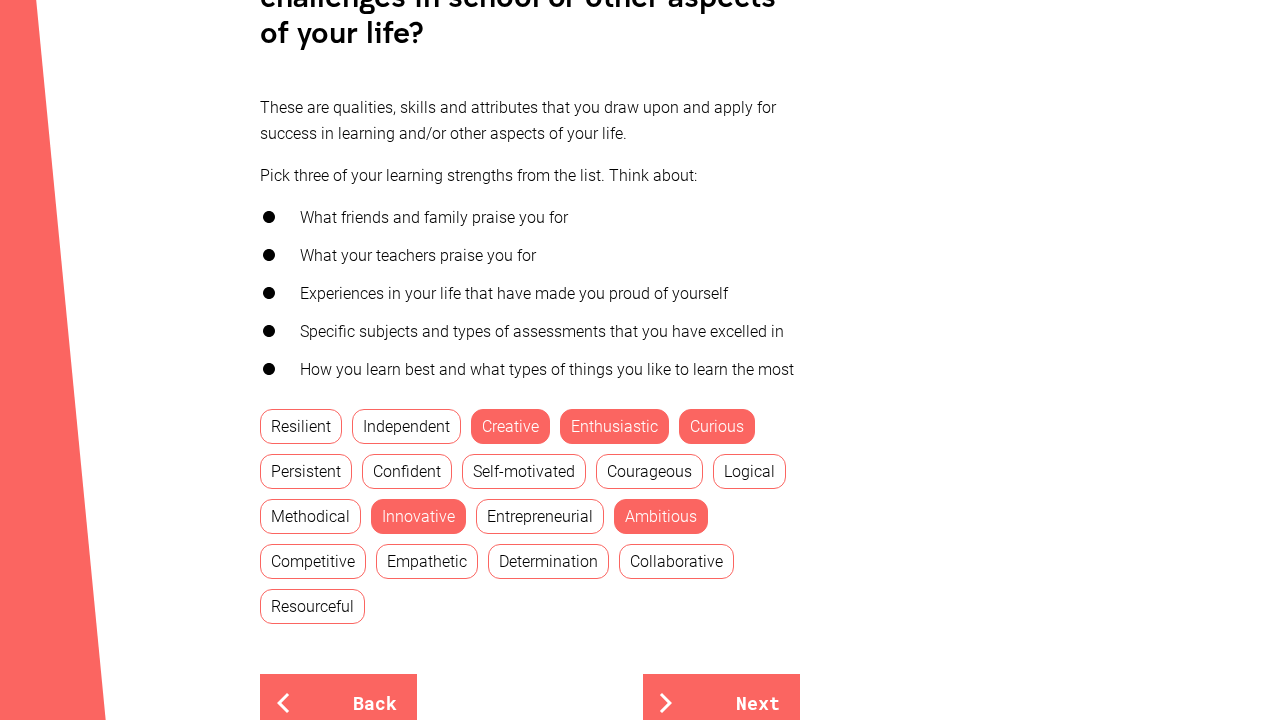 click on "Empathetic" at bounding box center [427, 561] 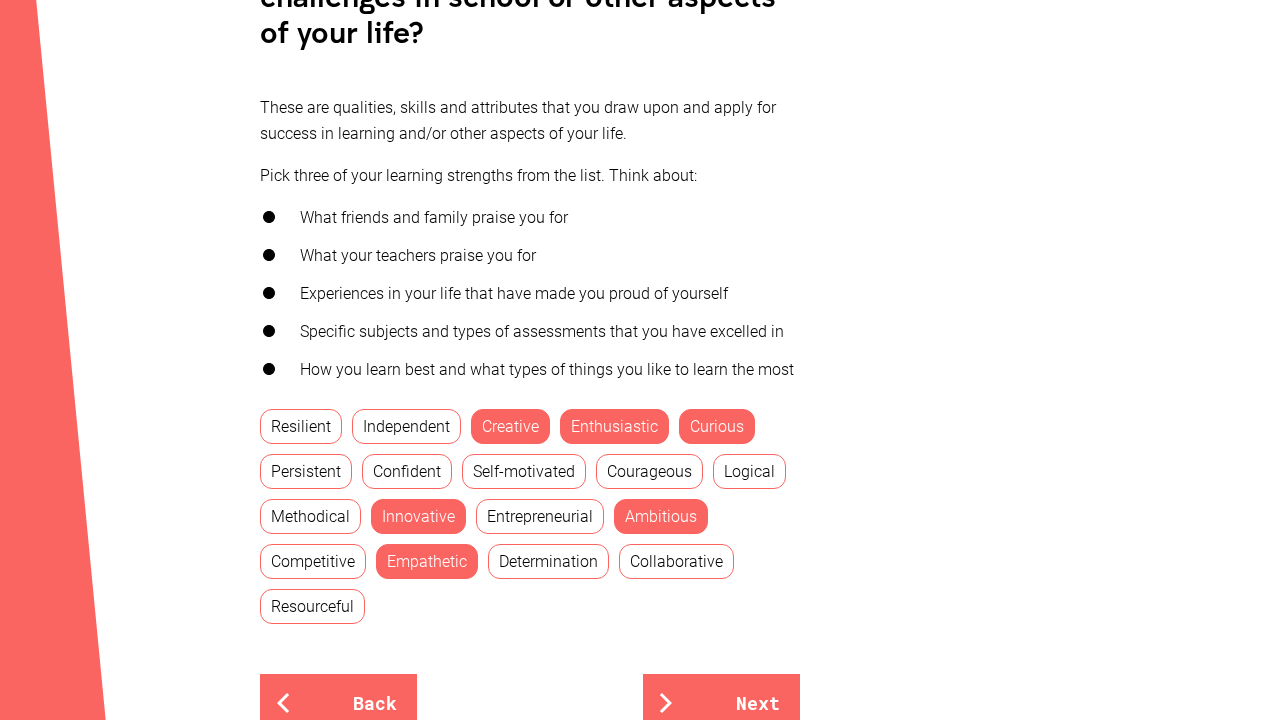 click on "Collaborative" at bounding box center (676, 561) 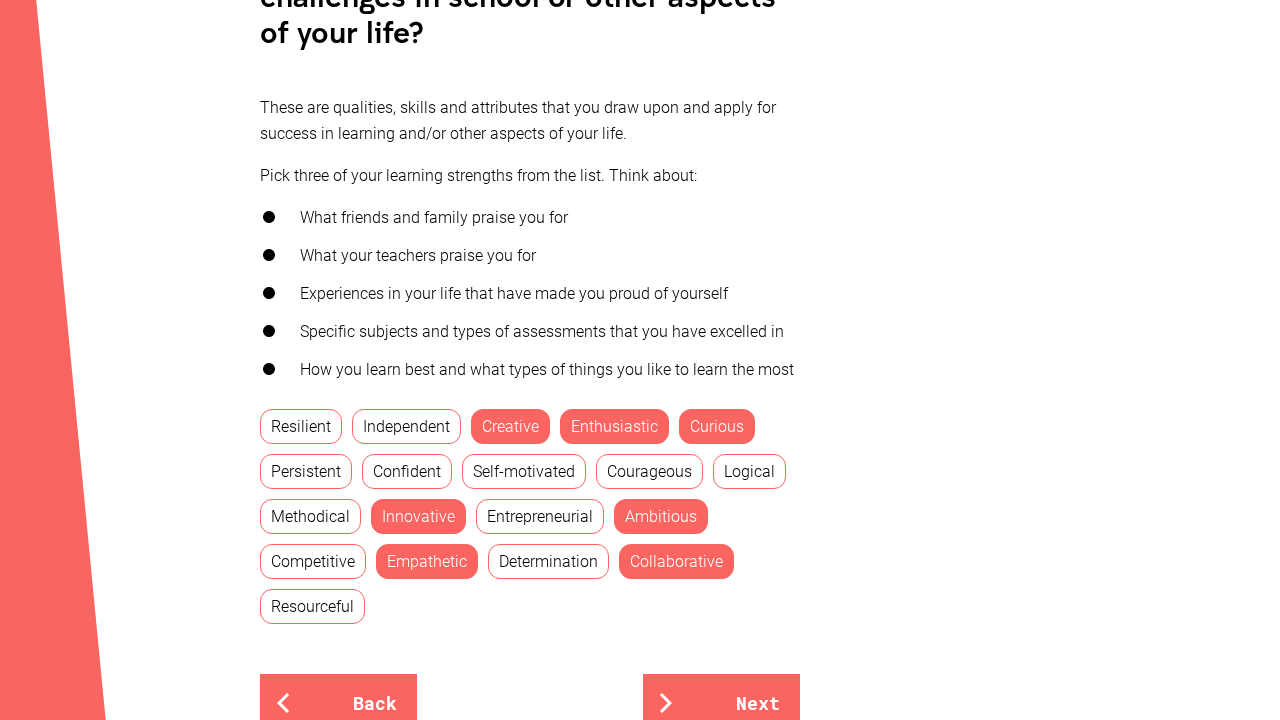 click on "Resourceful" at bounding box center [312, 606] 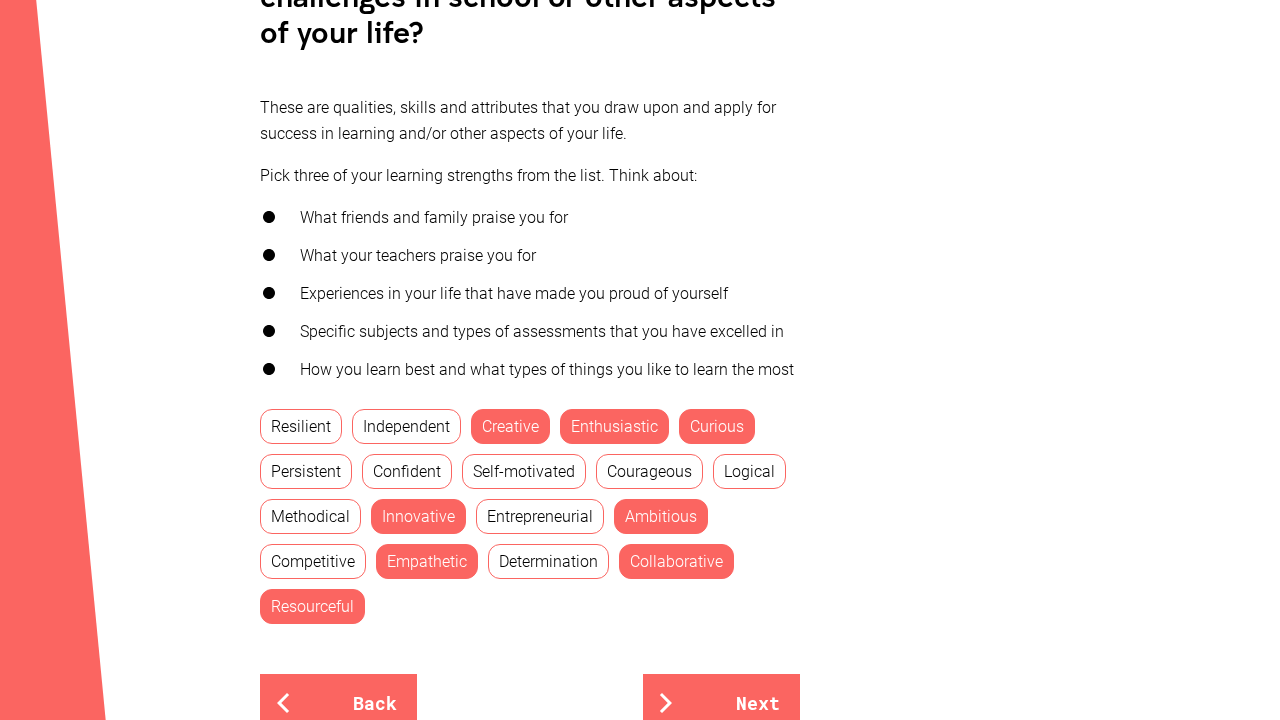 click on "Resilient" at bounding box center [301, 426] 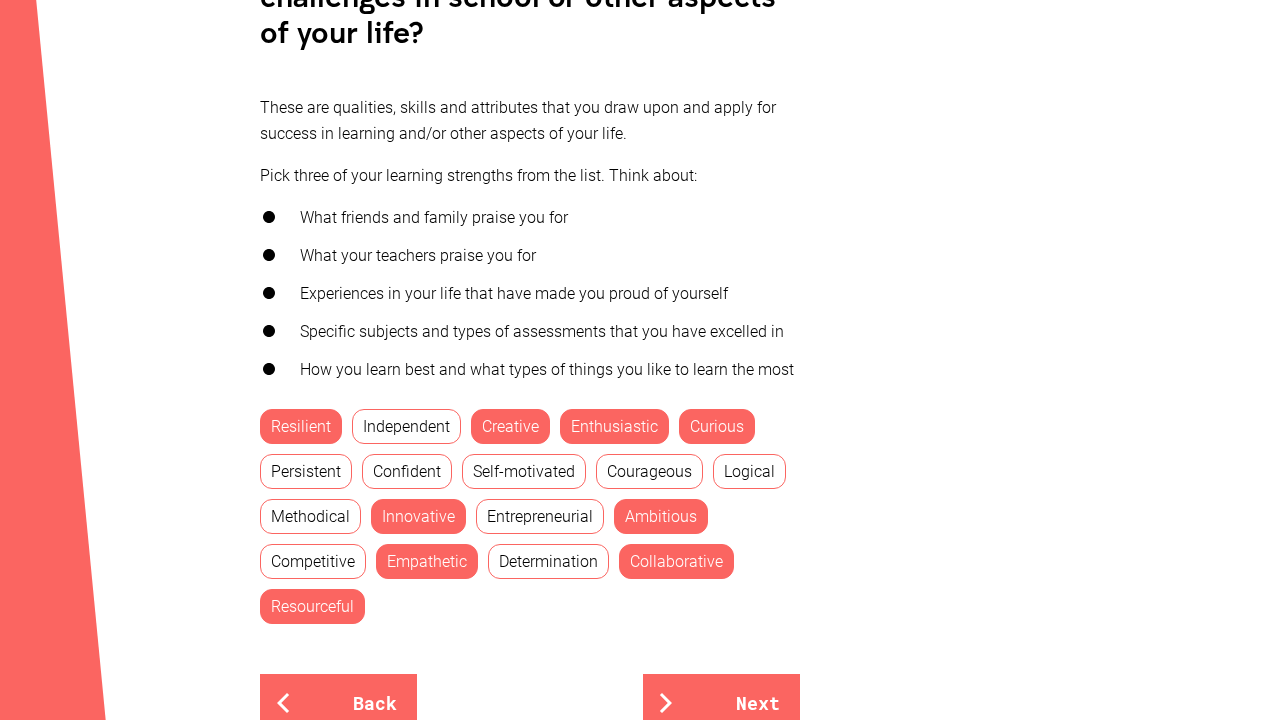 click on "Independent" at bounding box center (406, 426) 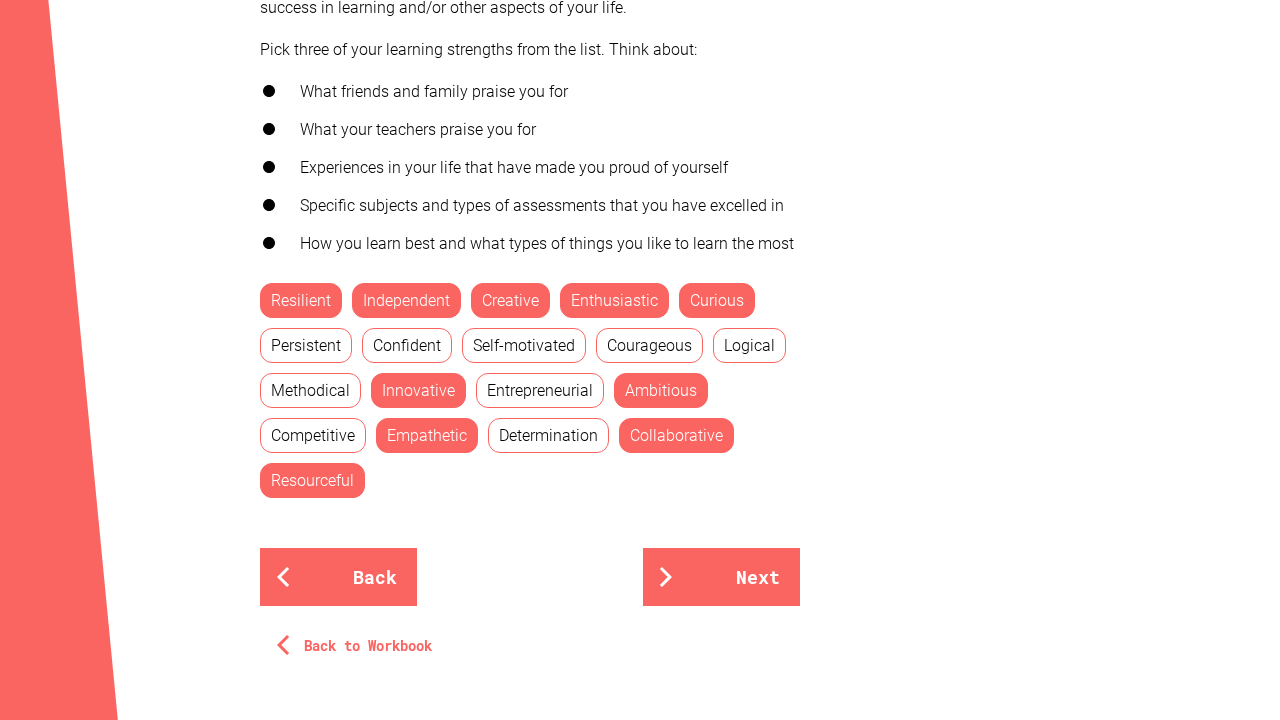 scroll, scrollTop: 749, scrollLeft: 0, axis: vertical 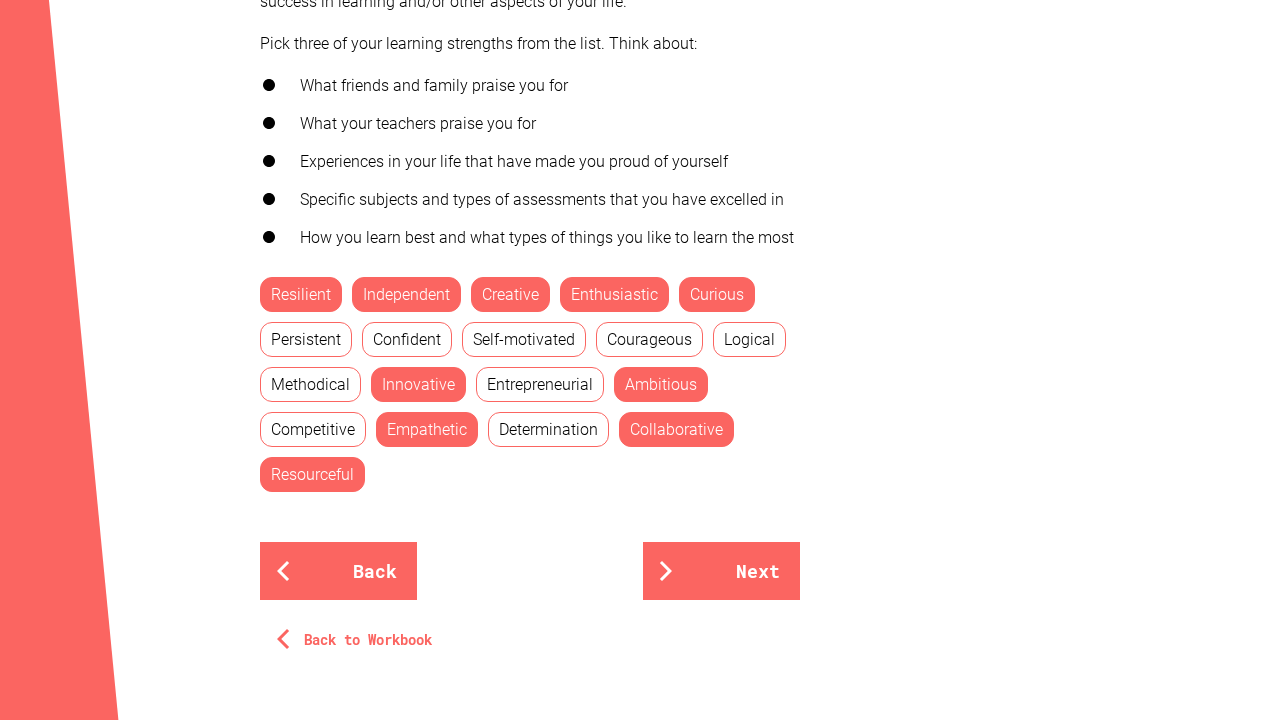 click on "Collaborative" at bounding box center [676, 429] 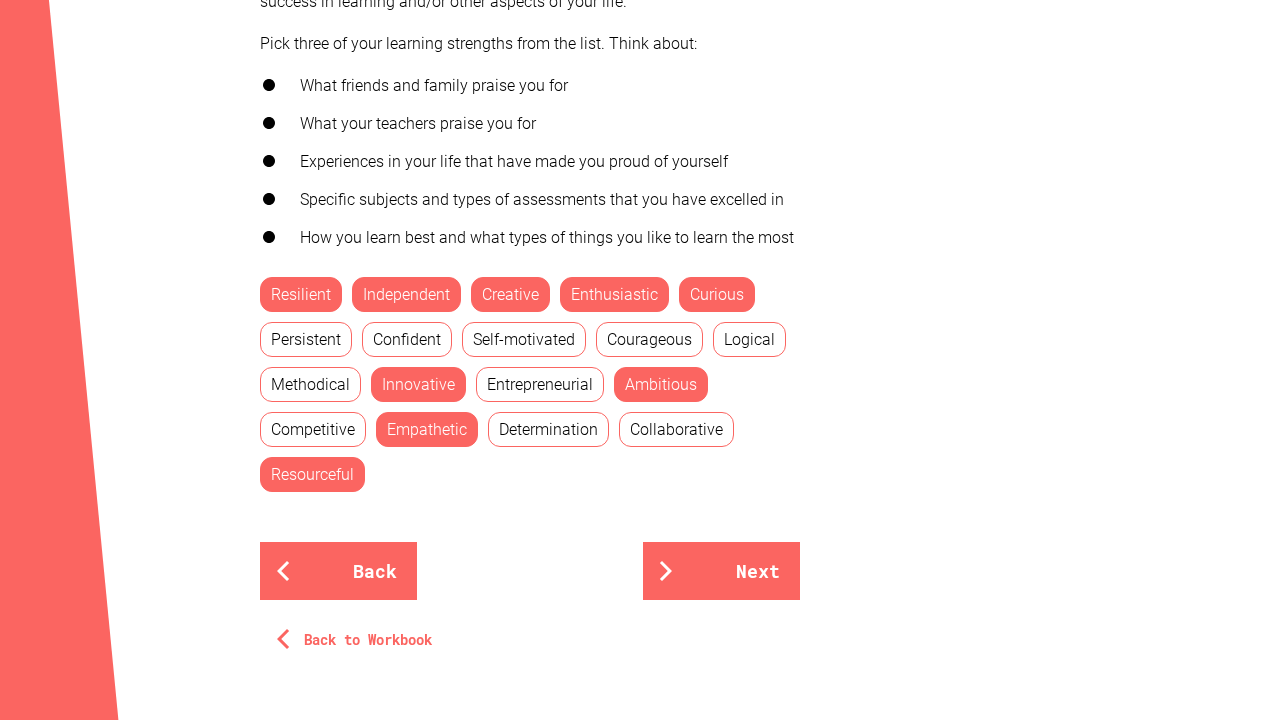 click on "Determination" at bounding box center [548, 429] 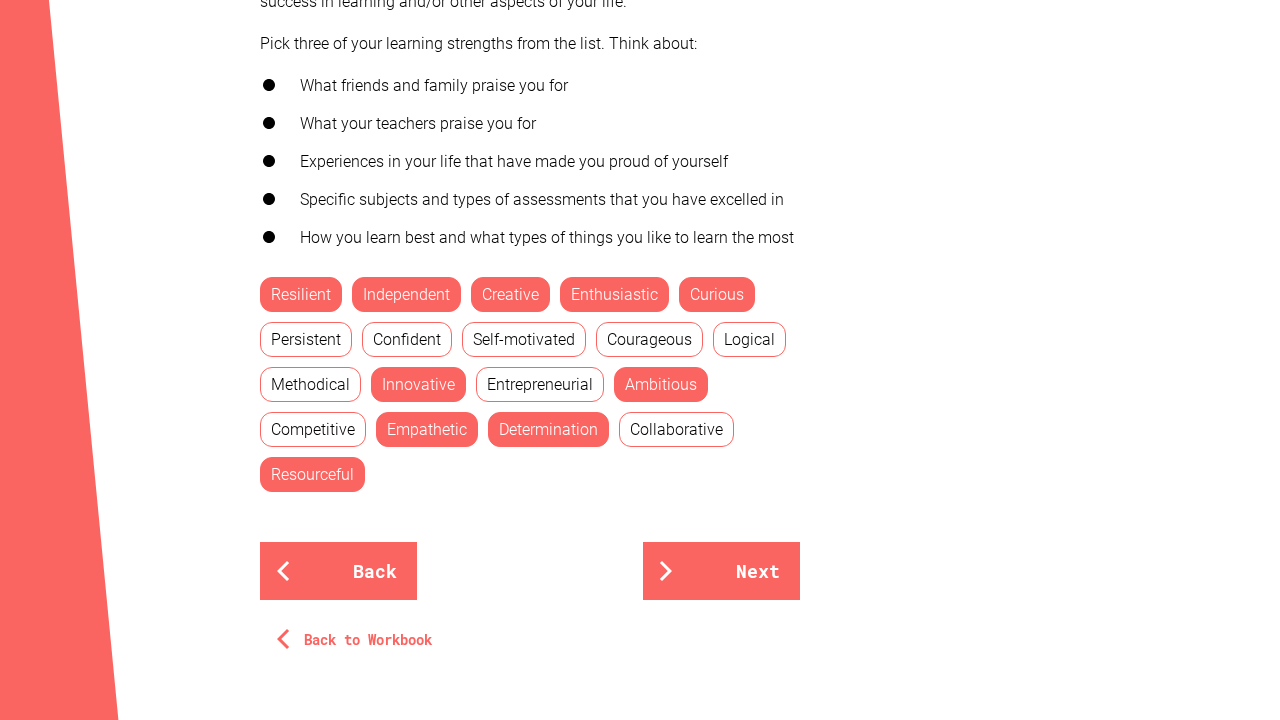 click on "Ambitious" at bounding box center [661, 384] 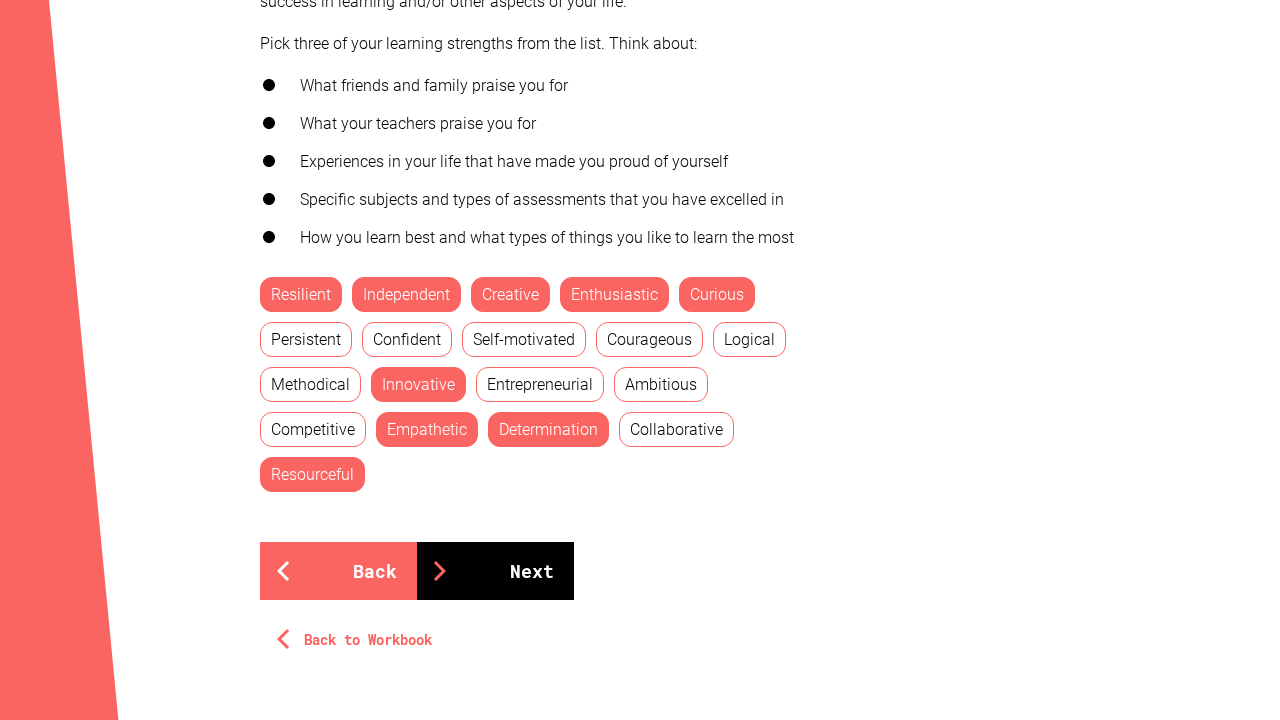 click on "Next" at bounding box center [495, 571] 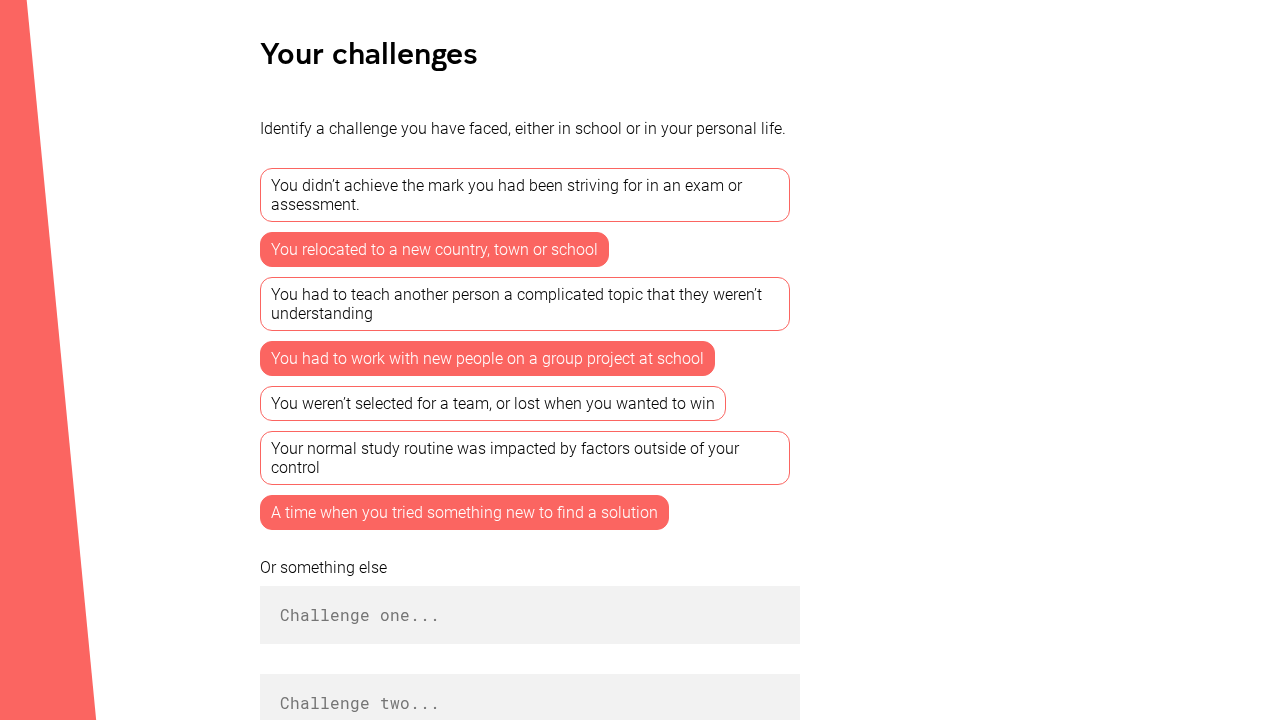 scroll, scrollTop: 912, scrollLeft: 0, axis: vertical 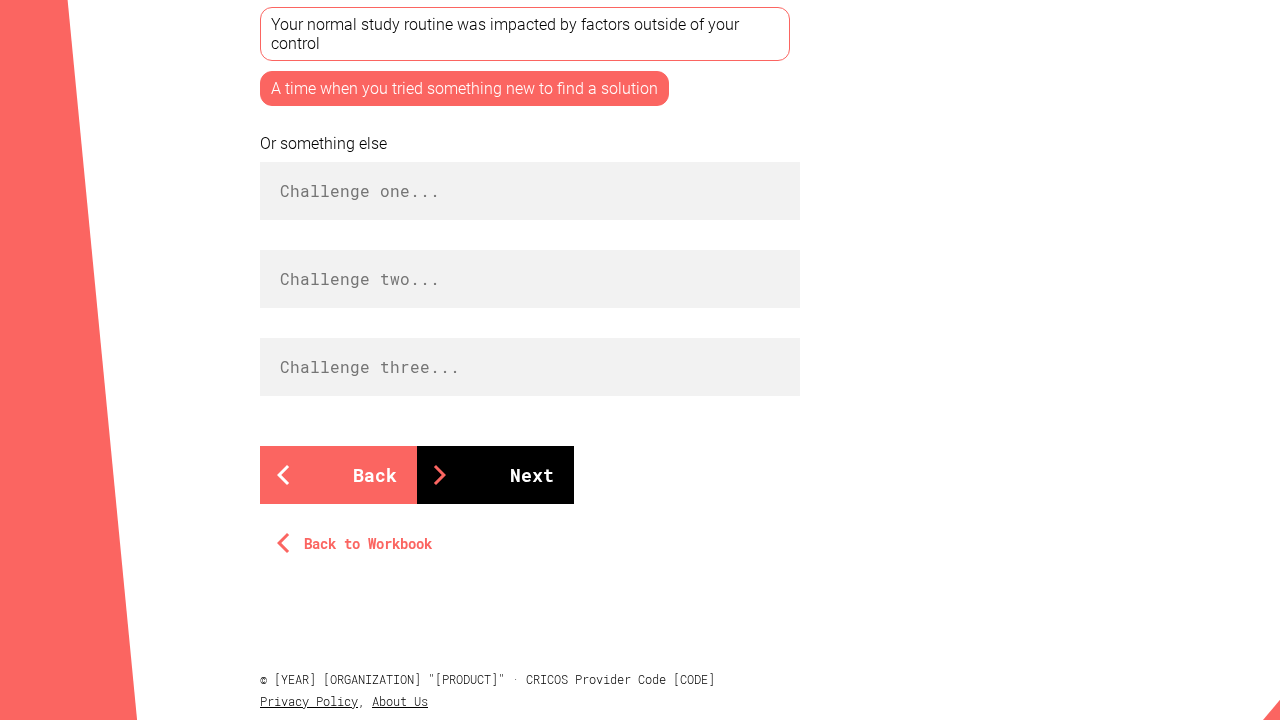 click on "Next" at bounding box center (495, 475) 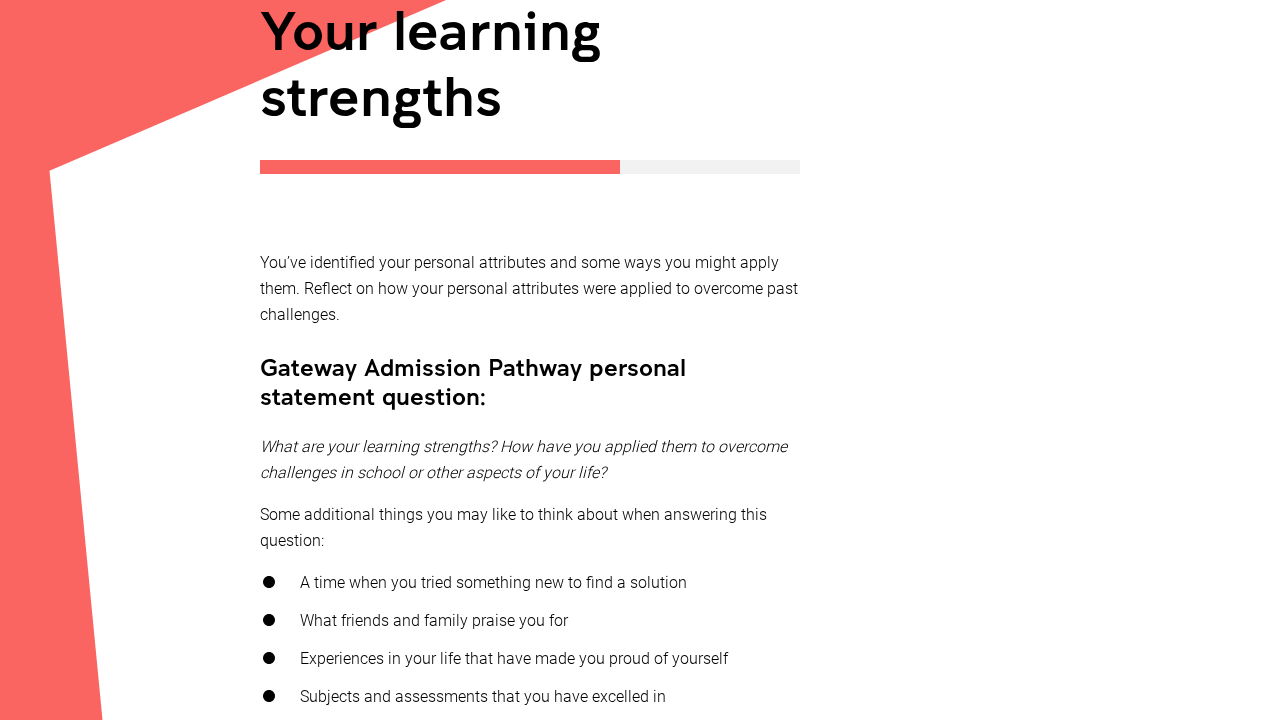 scroll, scrollTop: 219, scrollLeft: 0, axis: vertical 